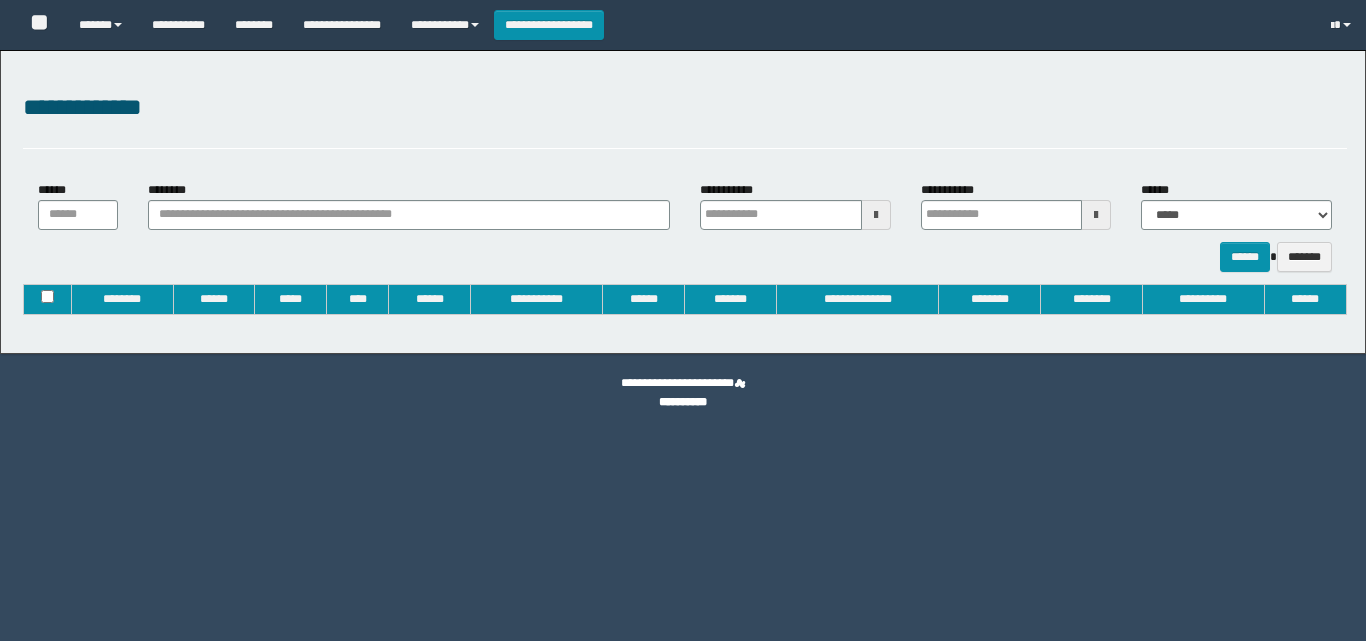 type on "**********" 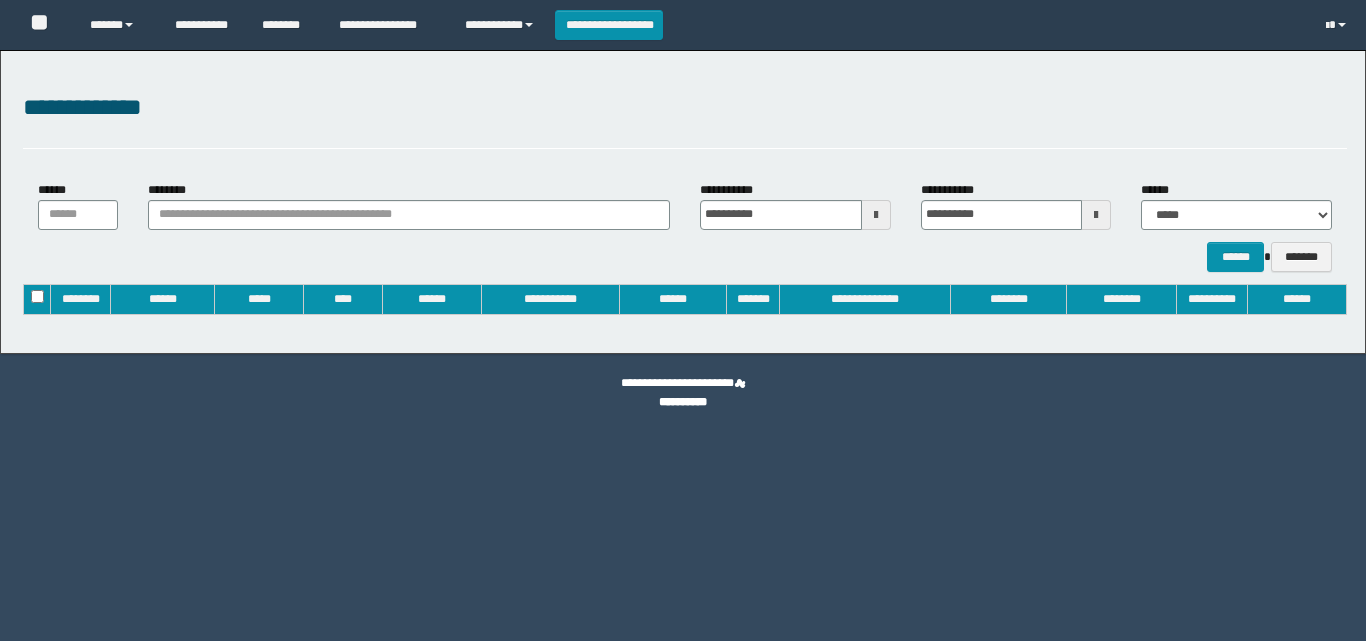 scroll, scrollTop: 0, scrollLeft: 0, axis: both 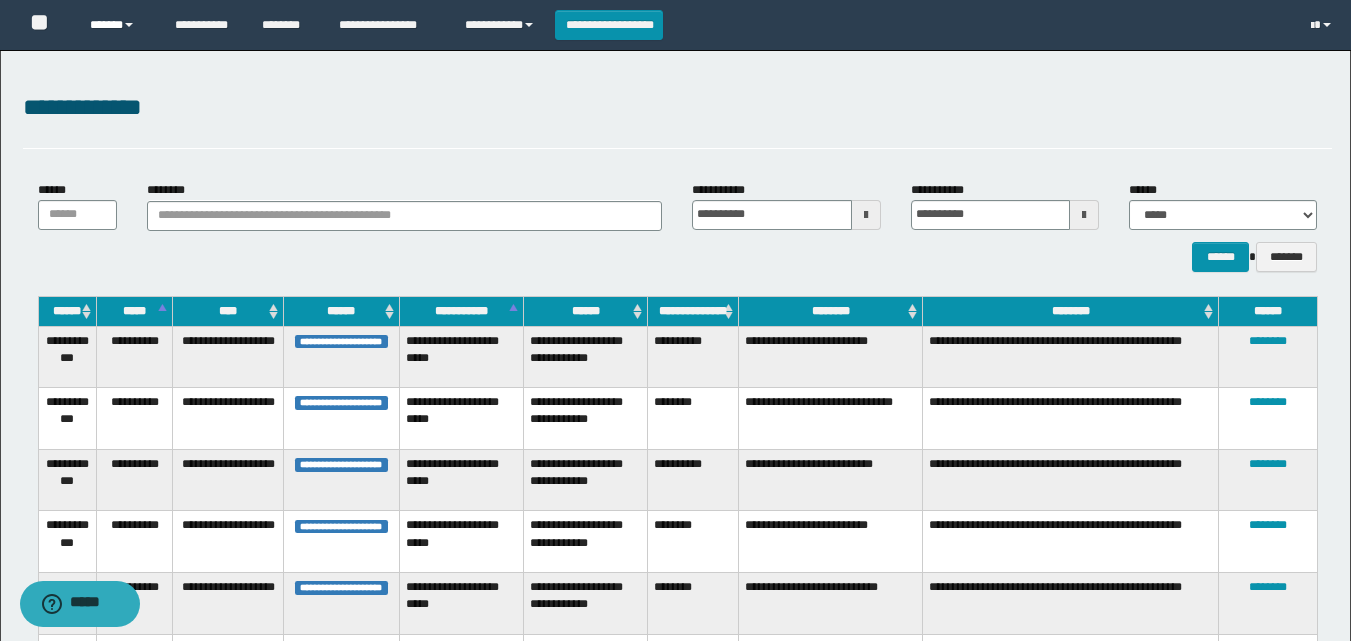 click on "******" at bounding box center [117, 25] 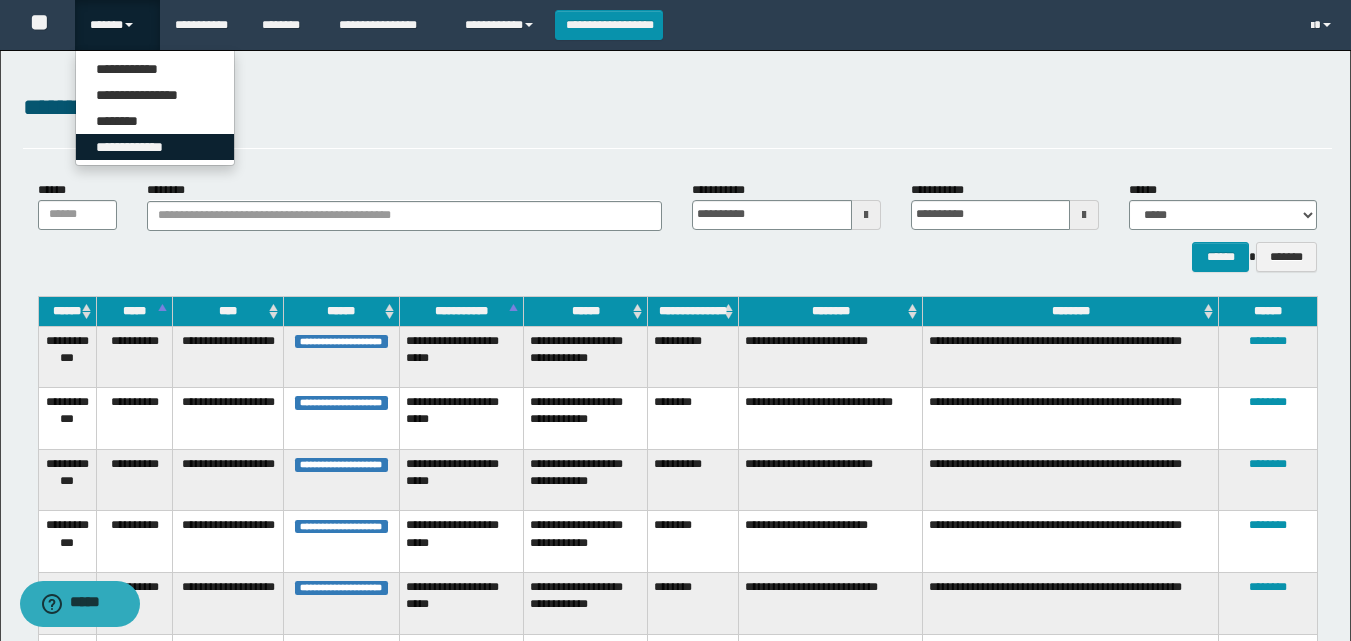 click on "**********" at bounding box center [155, 147] 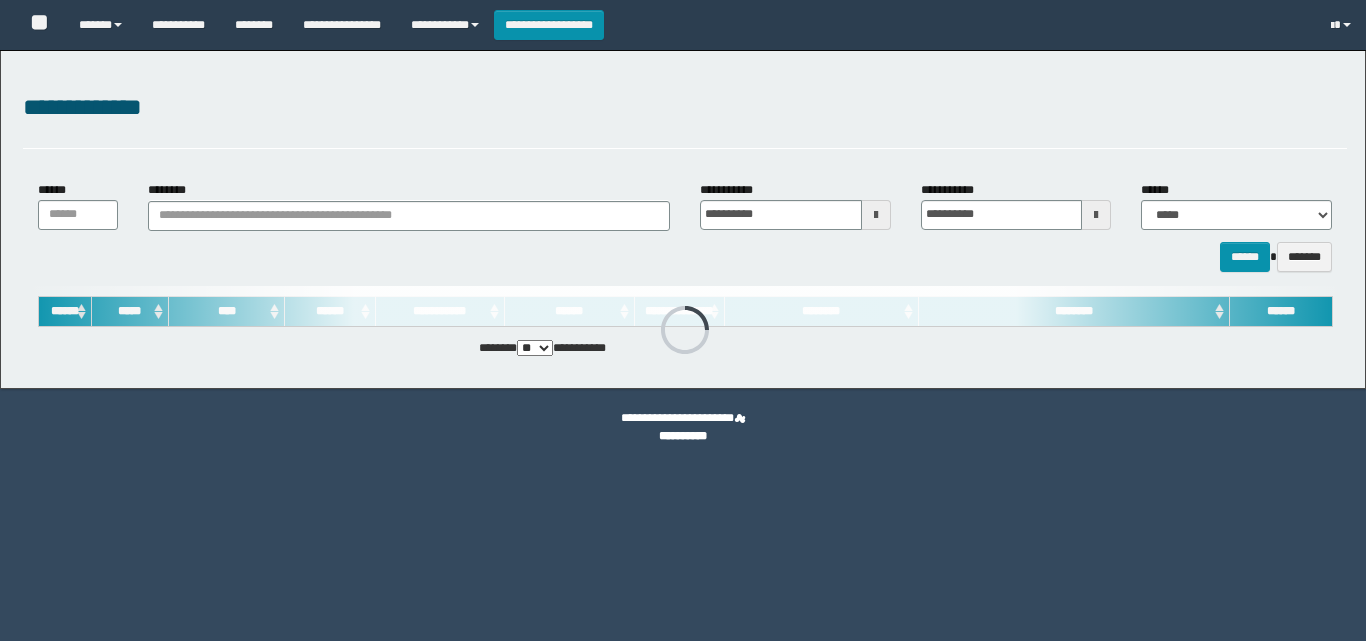 scroll, scrollTop: 0, scrollLeft: 0, axis: both 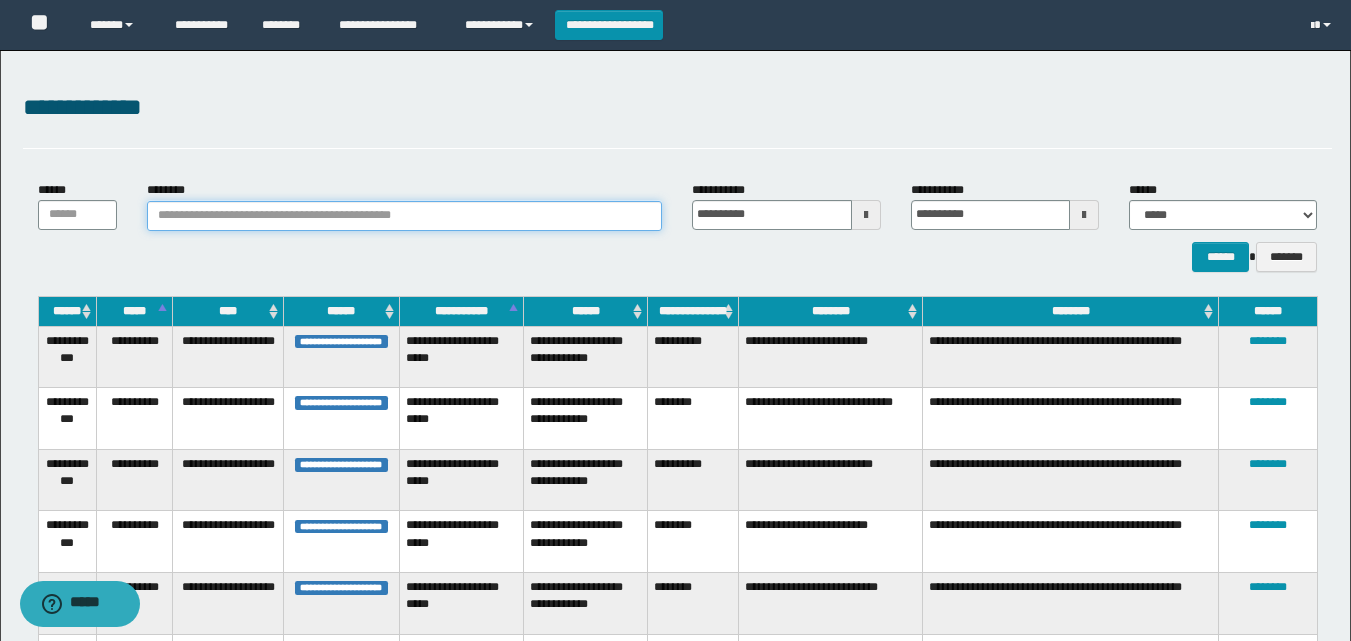 click on "********" at bounding box center (405, 216) 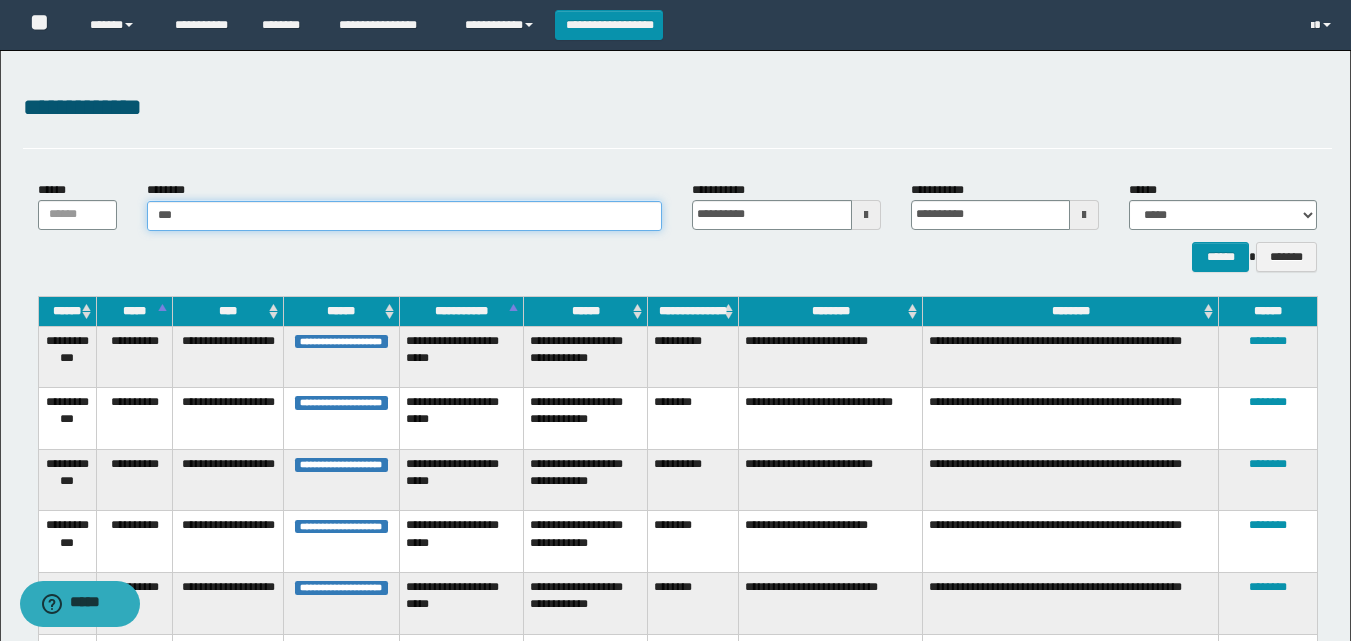 type on "****" 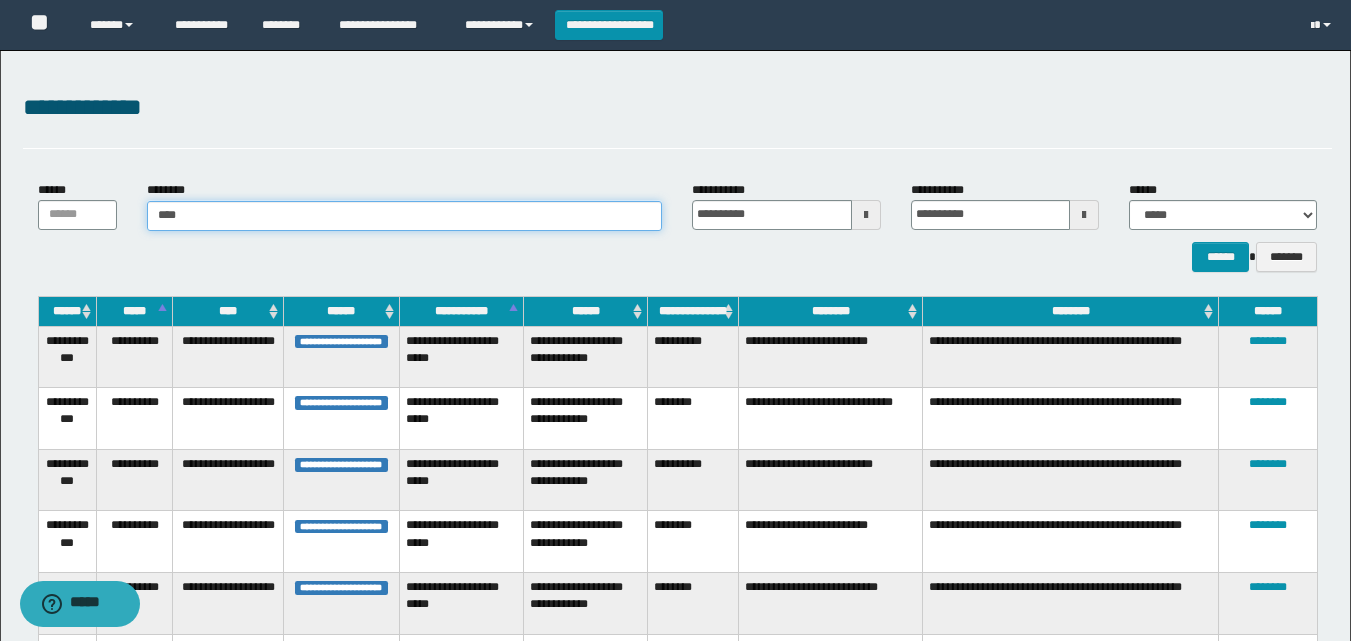 type on "****" 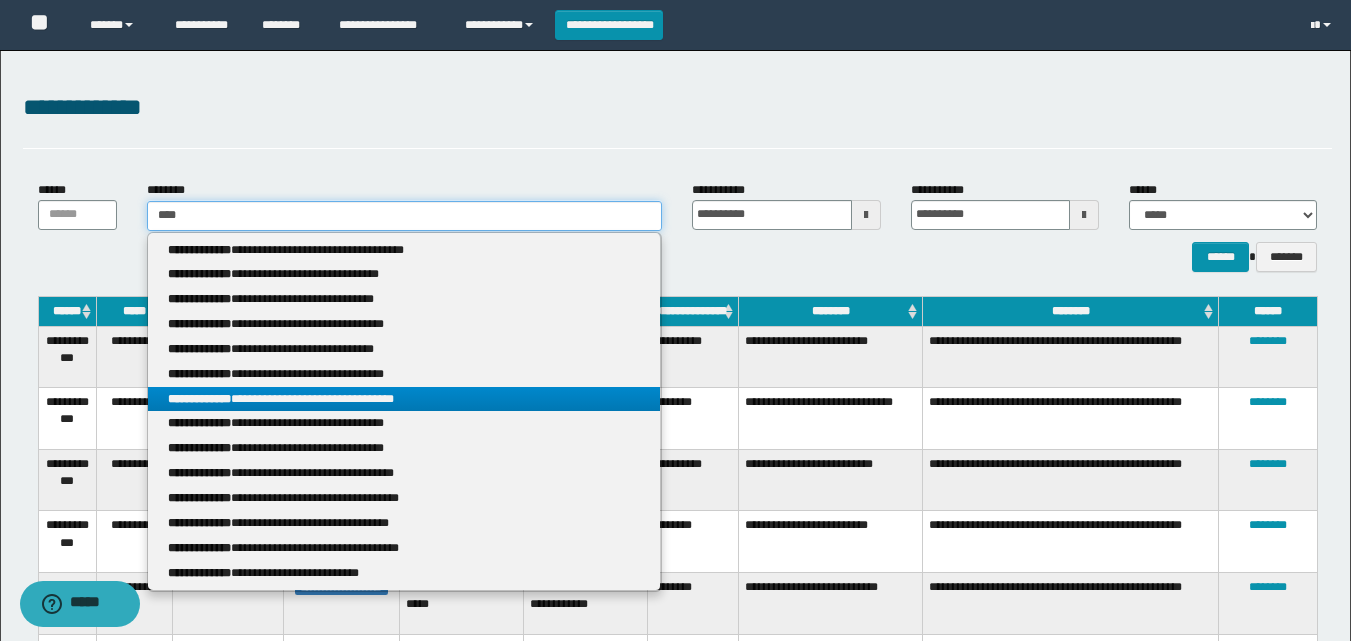 type 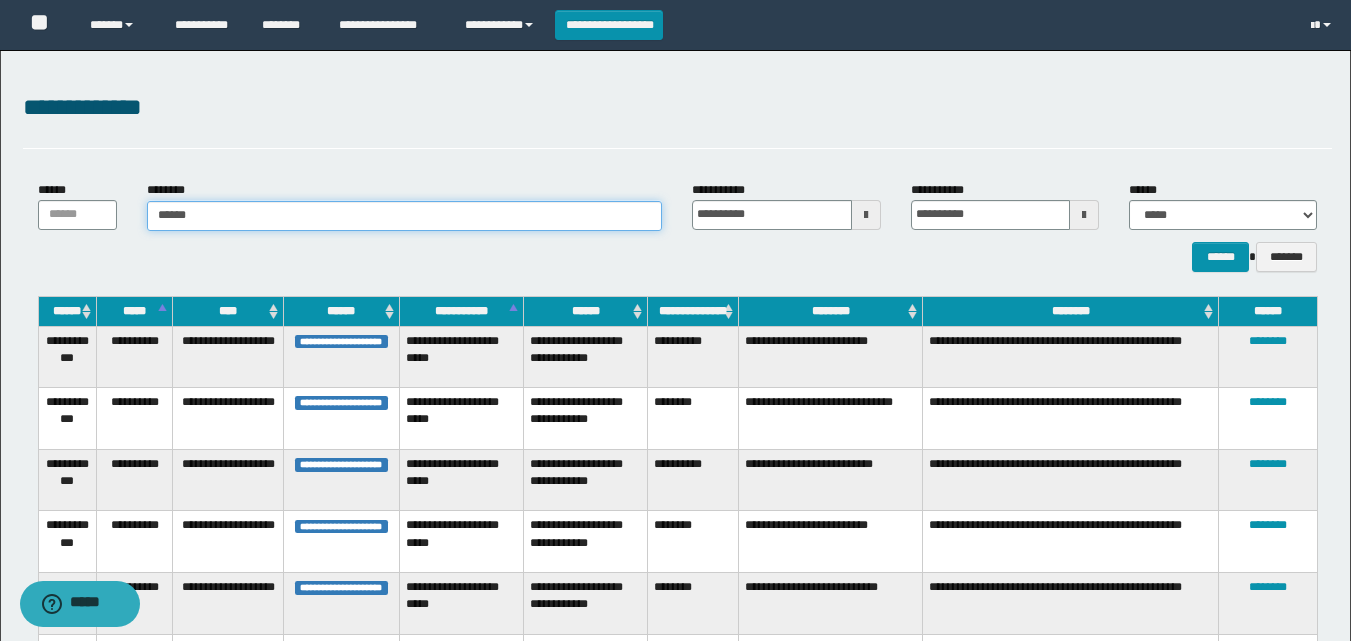 type on "*******" 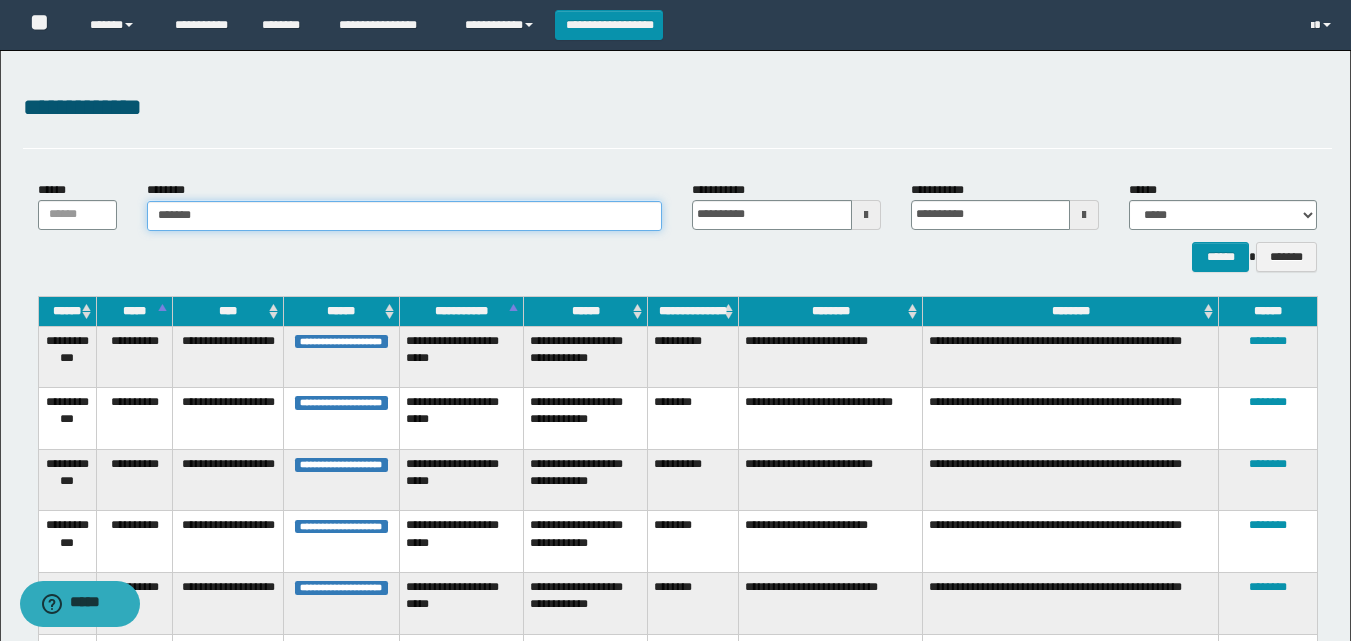 type on "*******" 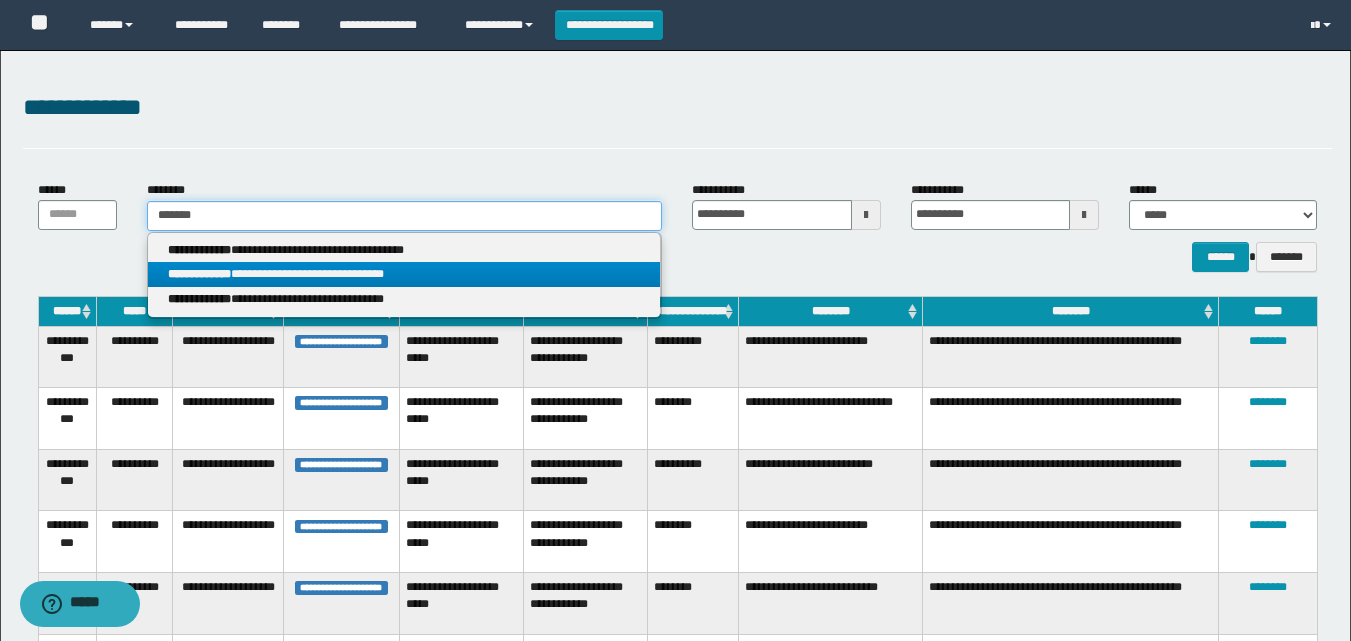 type on "*******" 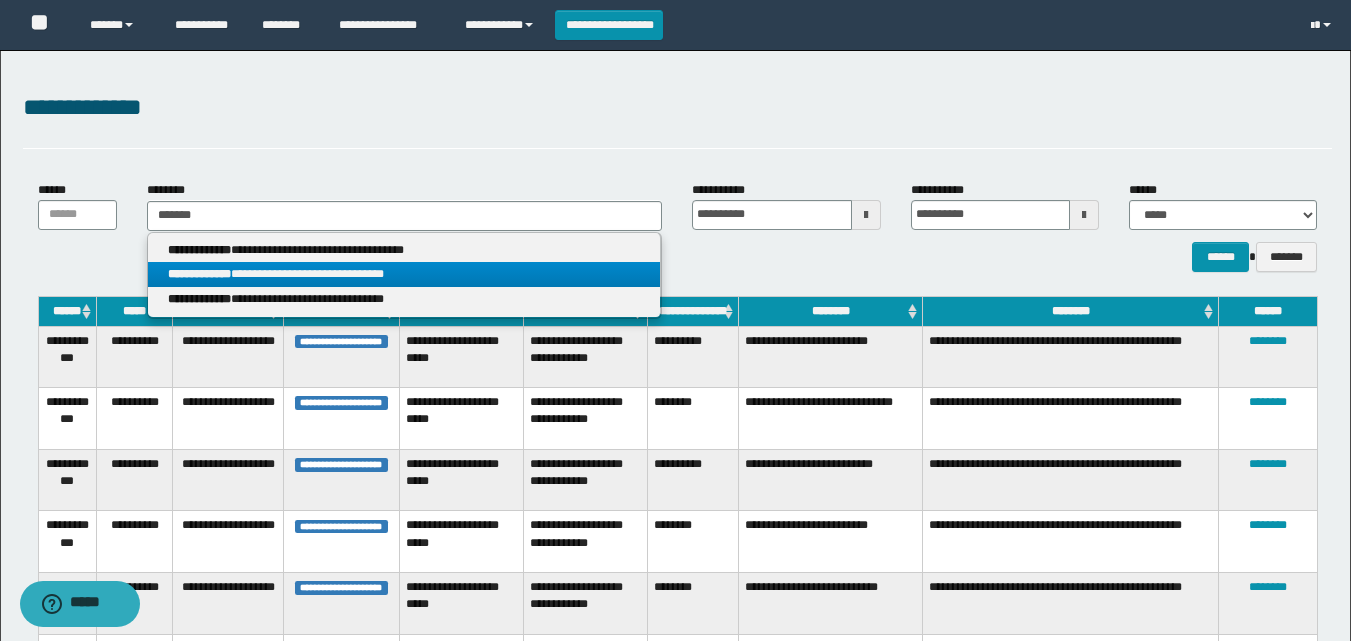click on "**********" at bounding box center (404, 274) 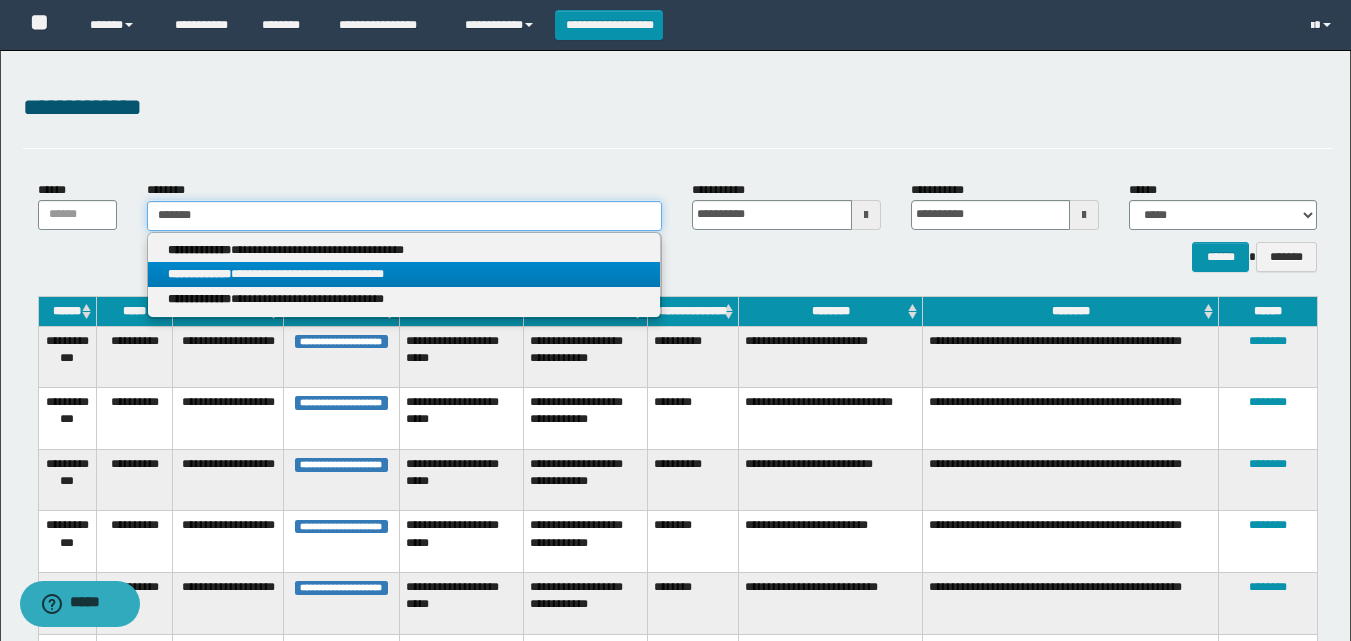 type 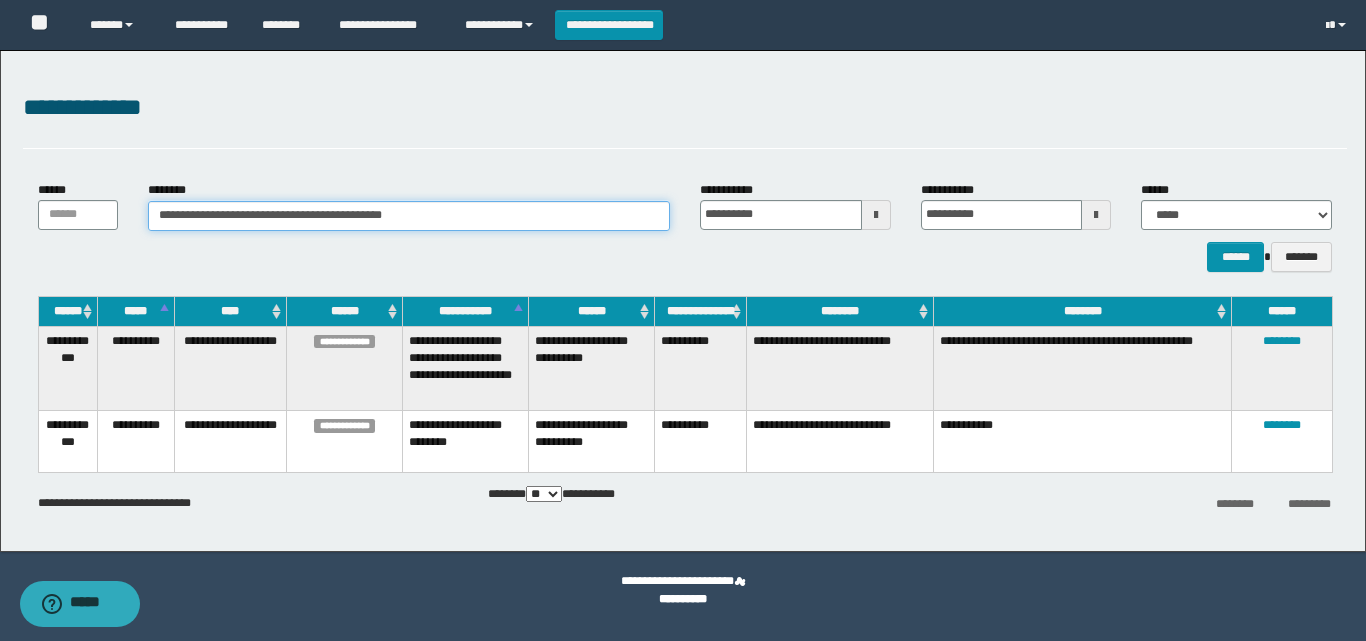 type on "**********" 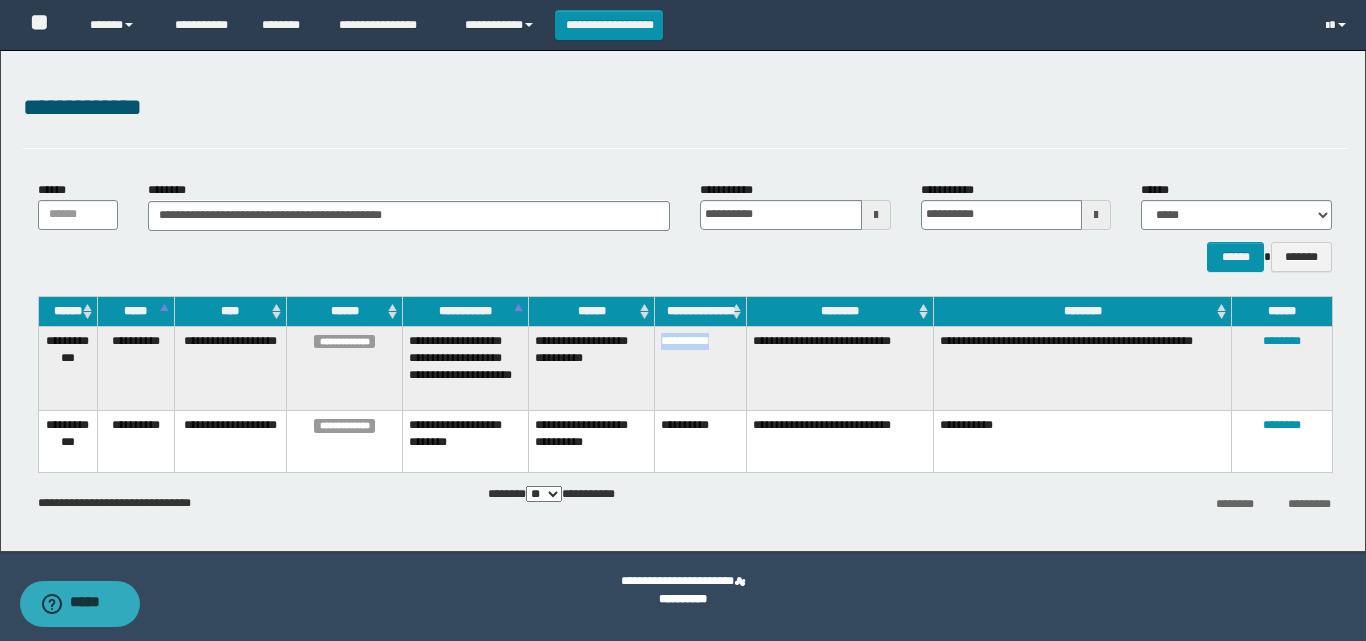 drag, startPoint x: 728, startPoint y: 344, endPoint x: 661, endPoint y: 355, distance: 67.89698 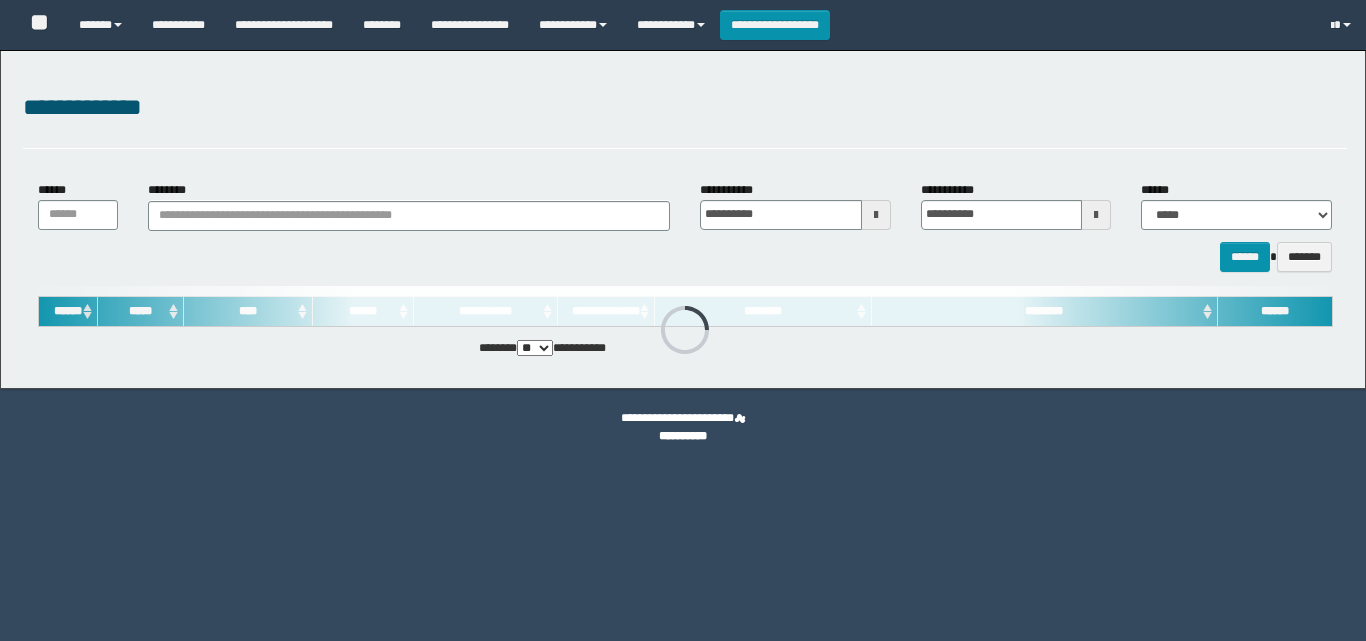 scroll, scrollTop: 0, scrollLeft: 0, axis: both 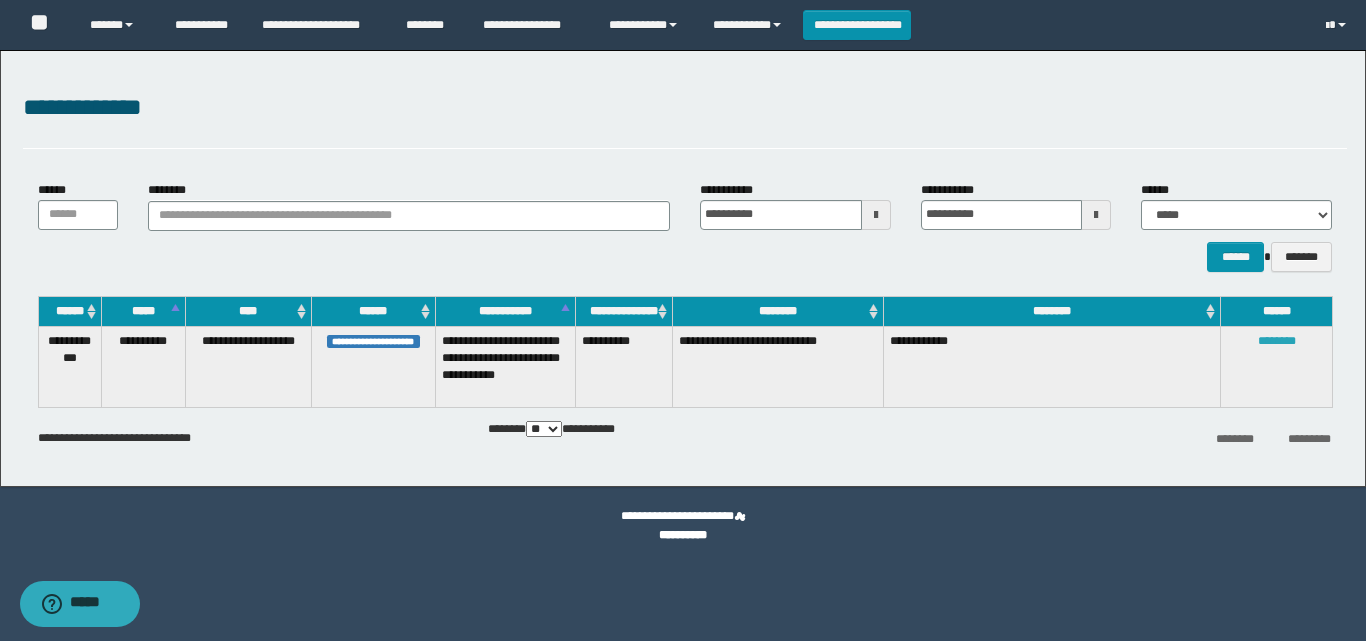 click on "********" at bounding box center (1277, 341) 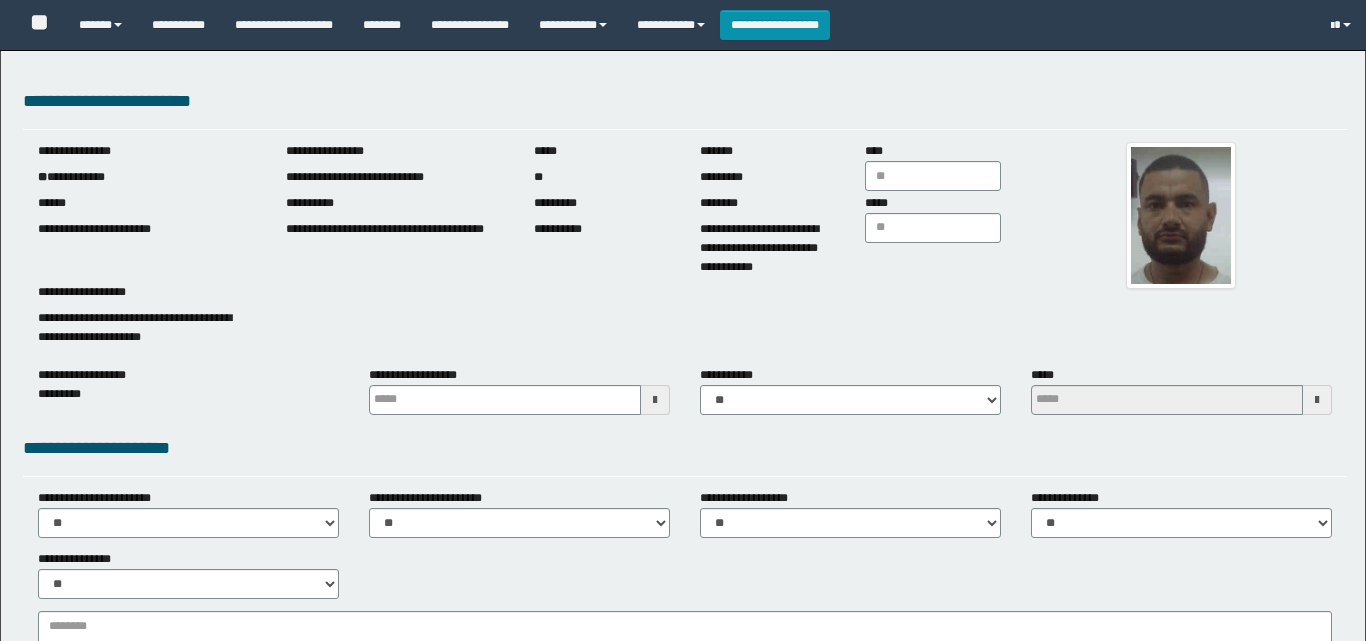 type 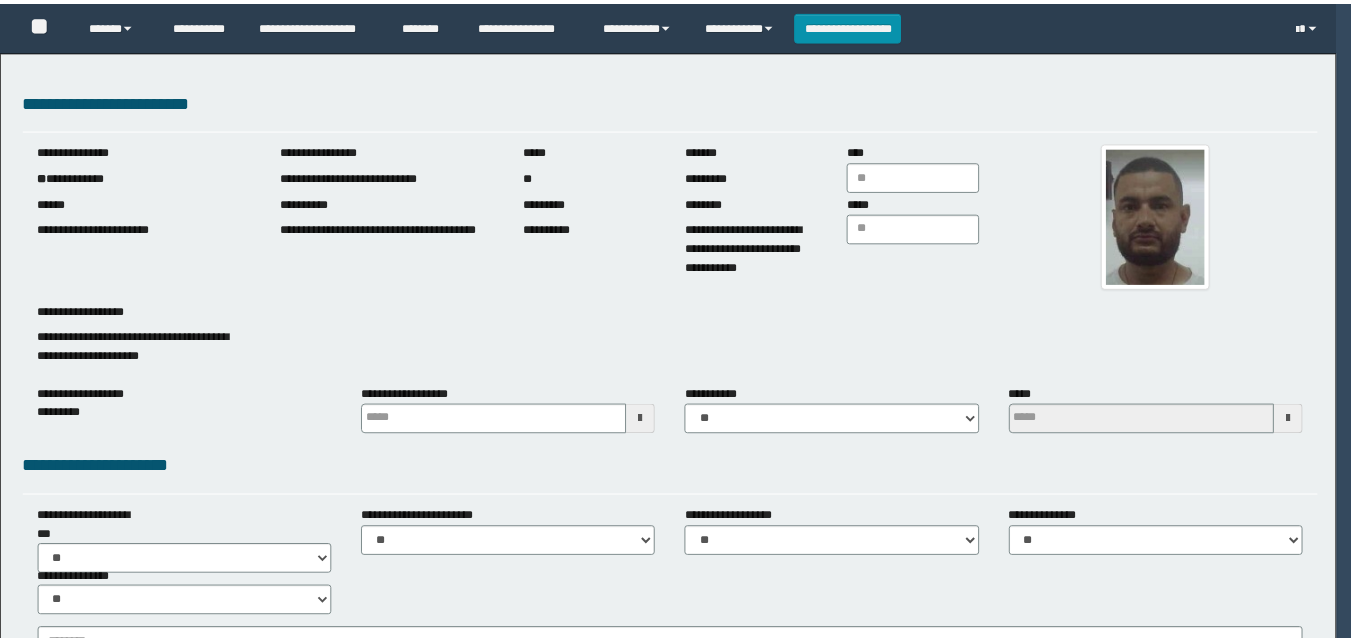 scroll, scrollTop: 0, scrollLeft: 0, axis: both 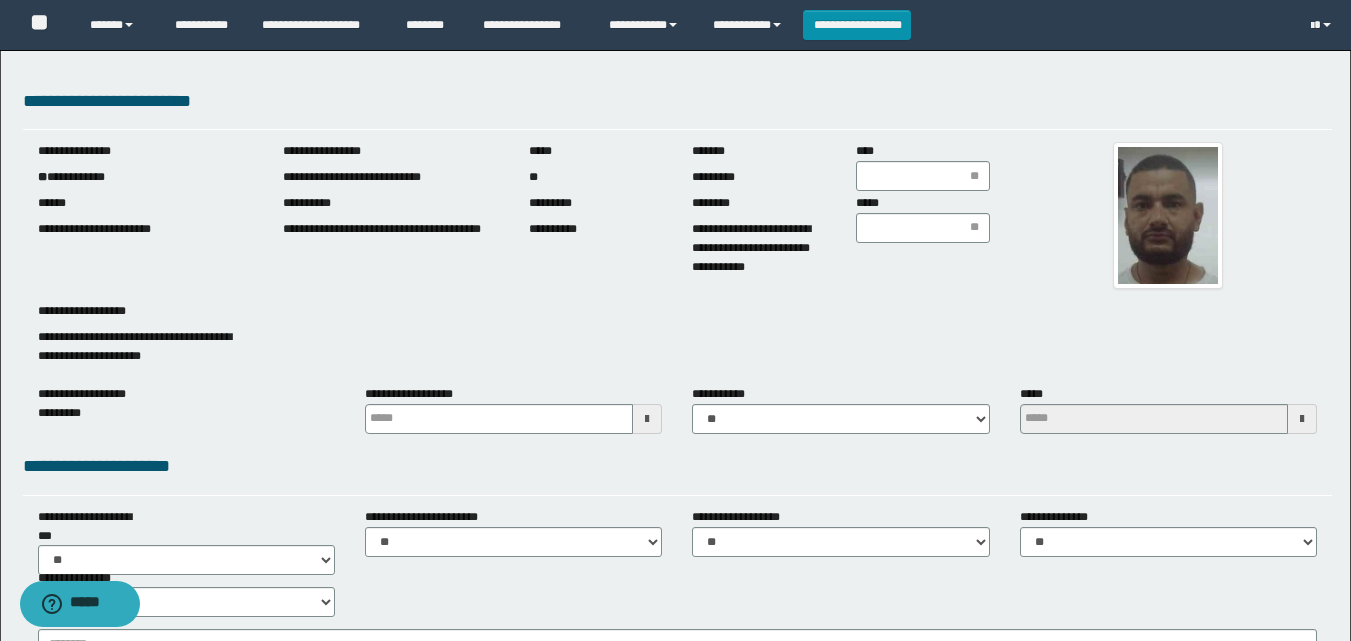 click at bounding box center [647, 419] 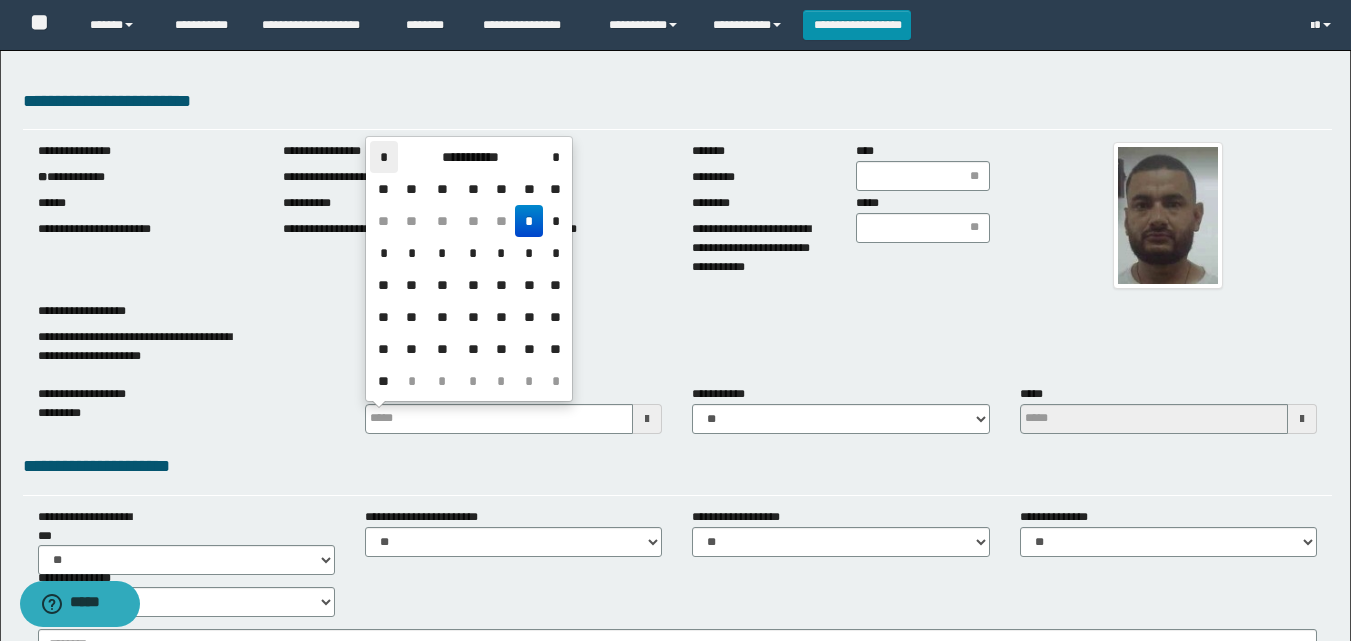 click on "*" at bounding box center (384, 157) 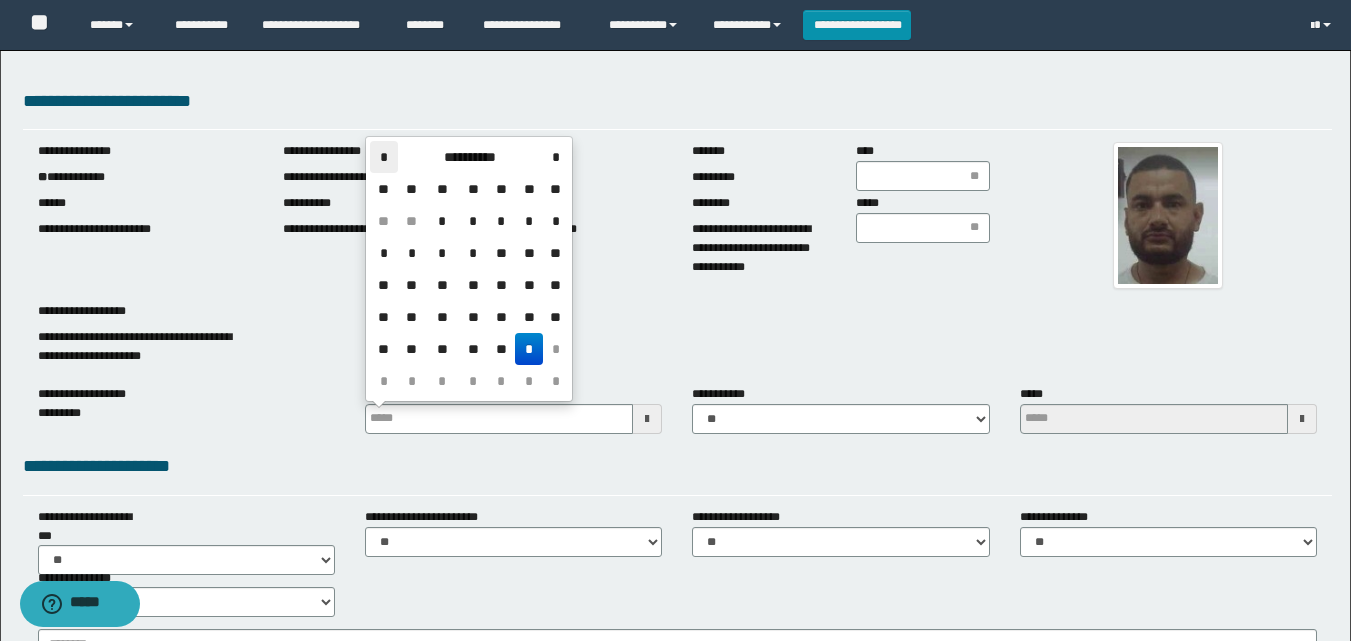 click on "*" at bounding box center (384, 157) 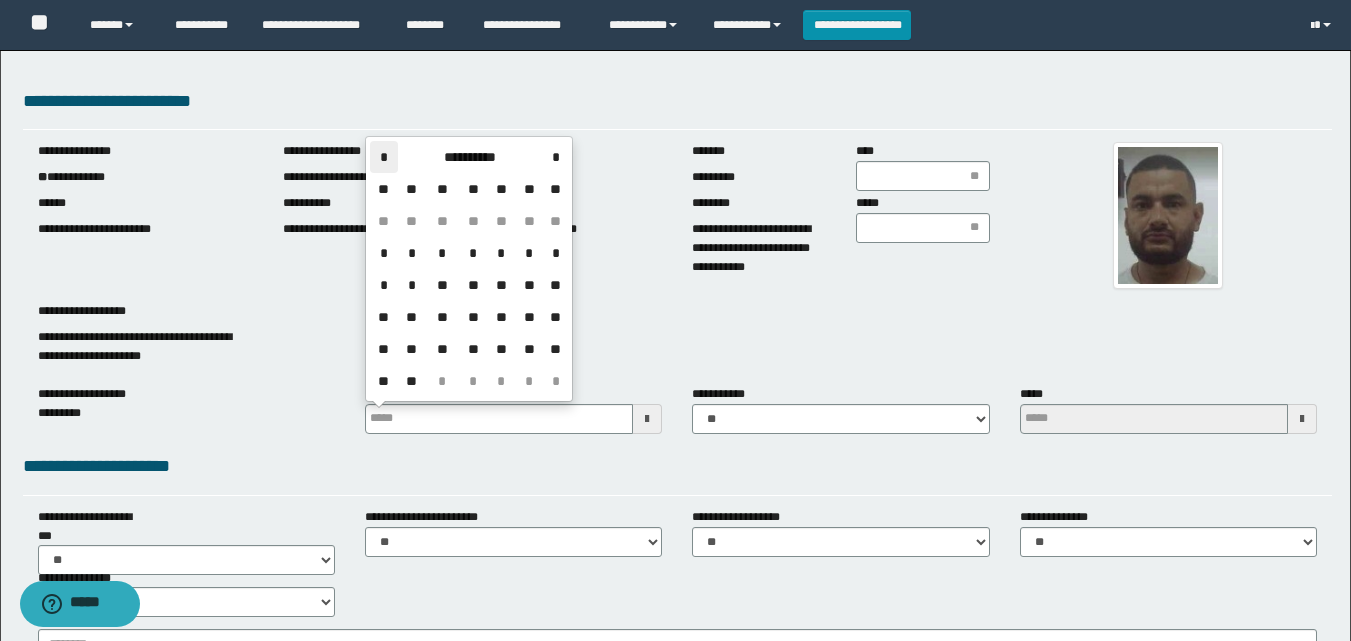 click on "*" at bounding box center (384, 157) 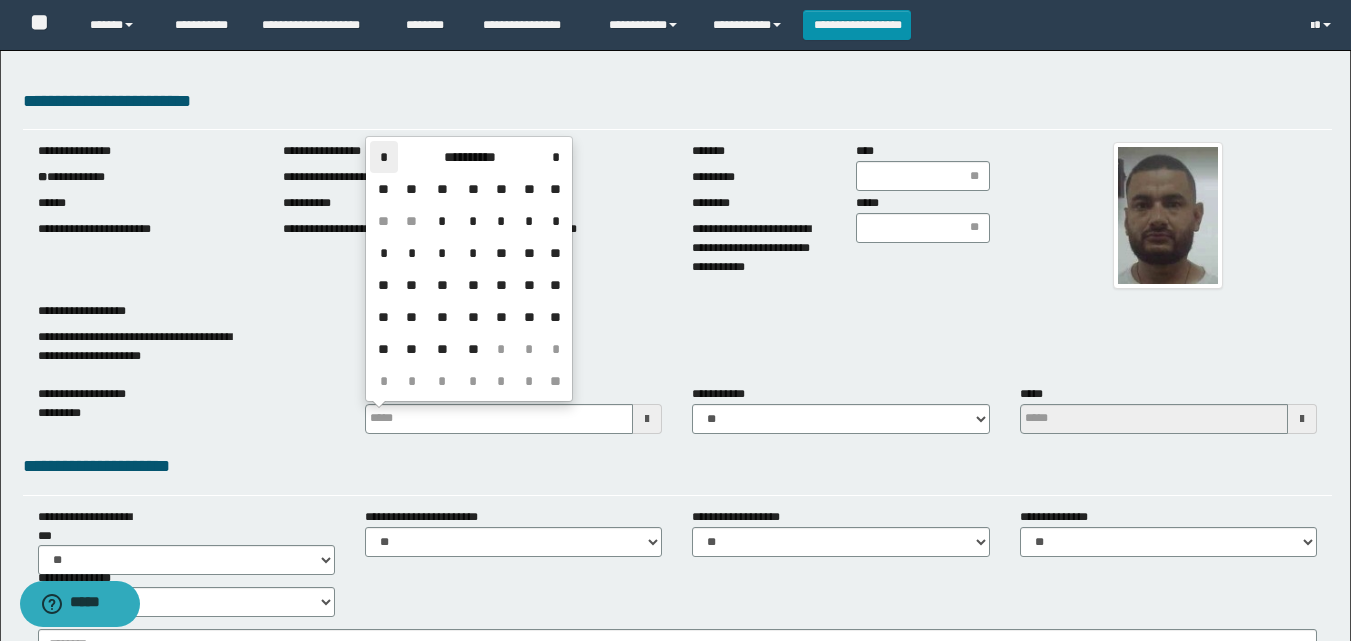 click on "*" at bounding box center [384, 157] 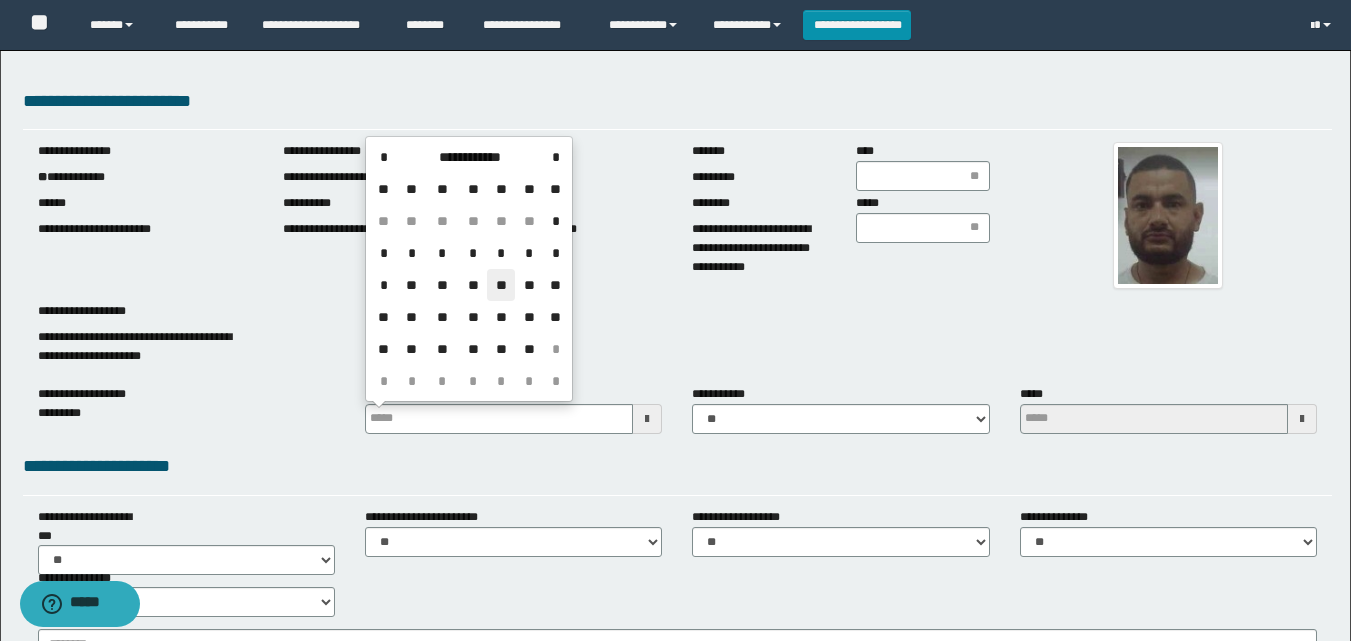 click on "**" at bounding box center (501, 285) 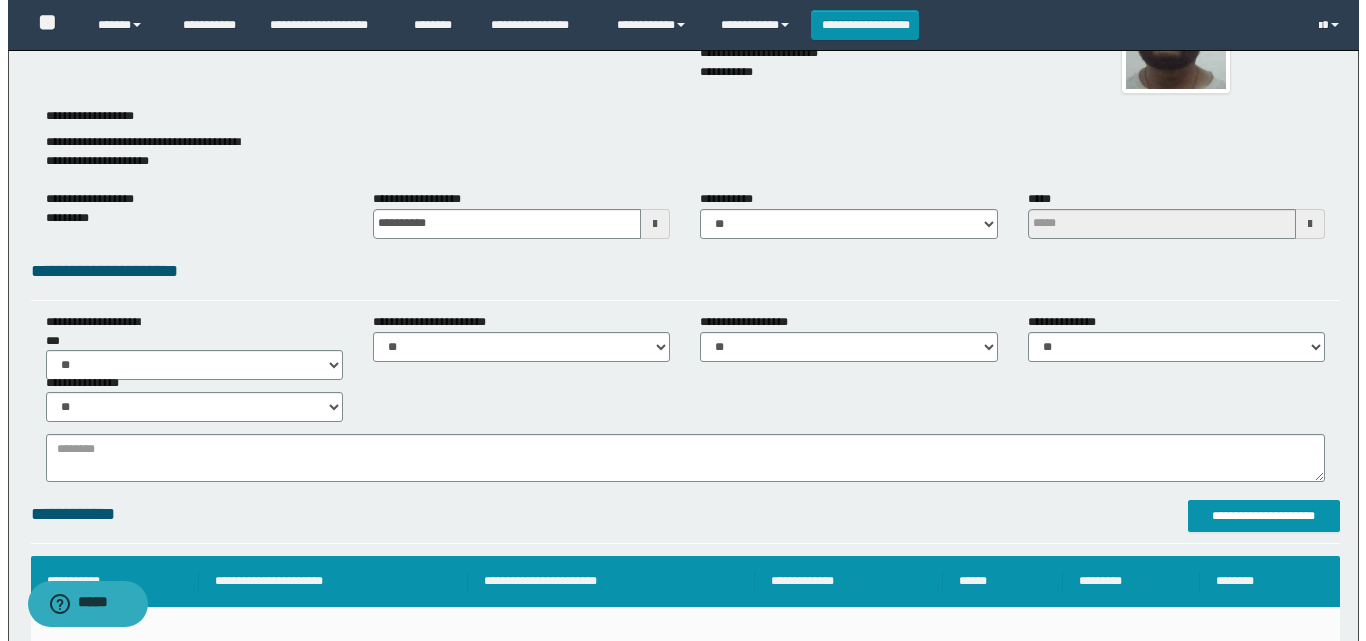 scroll, scrollTop: 300, scrollLeft: 0, axis: vertical 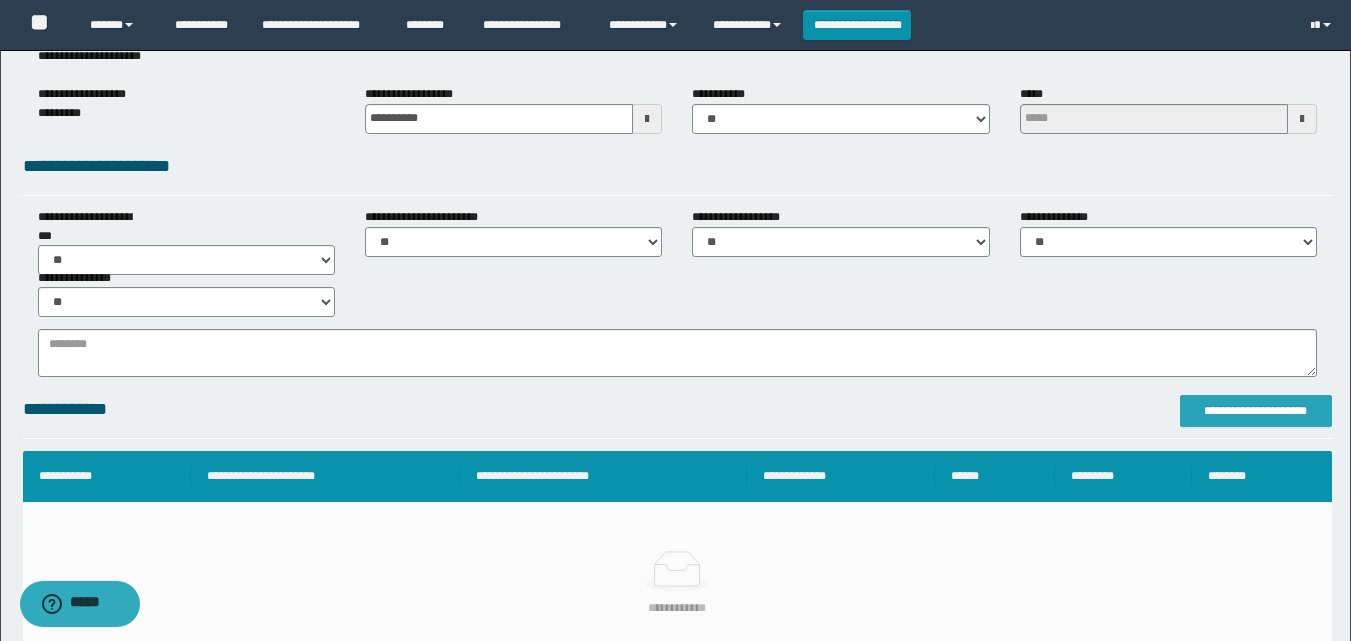 click on "**********" at bounding box center [1256, 411] 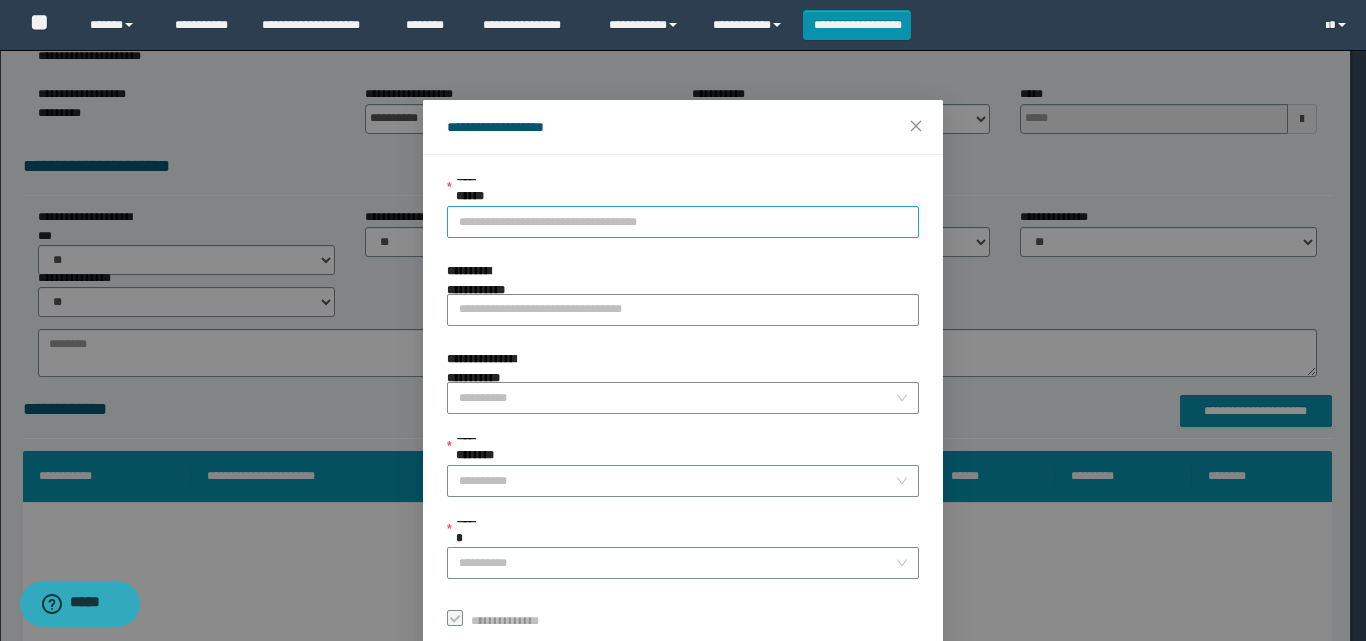 click on "**********" at bounding box center [683, 222] 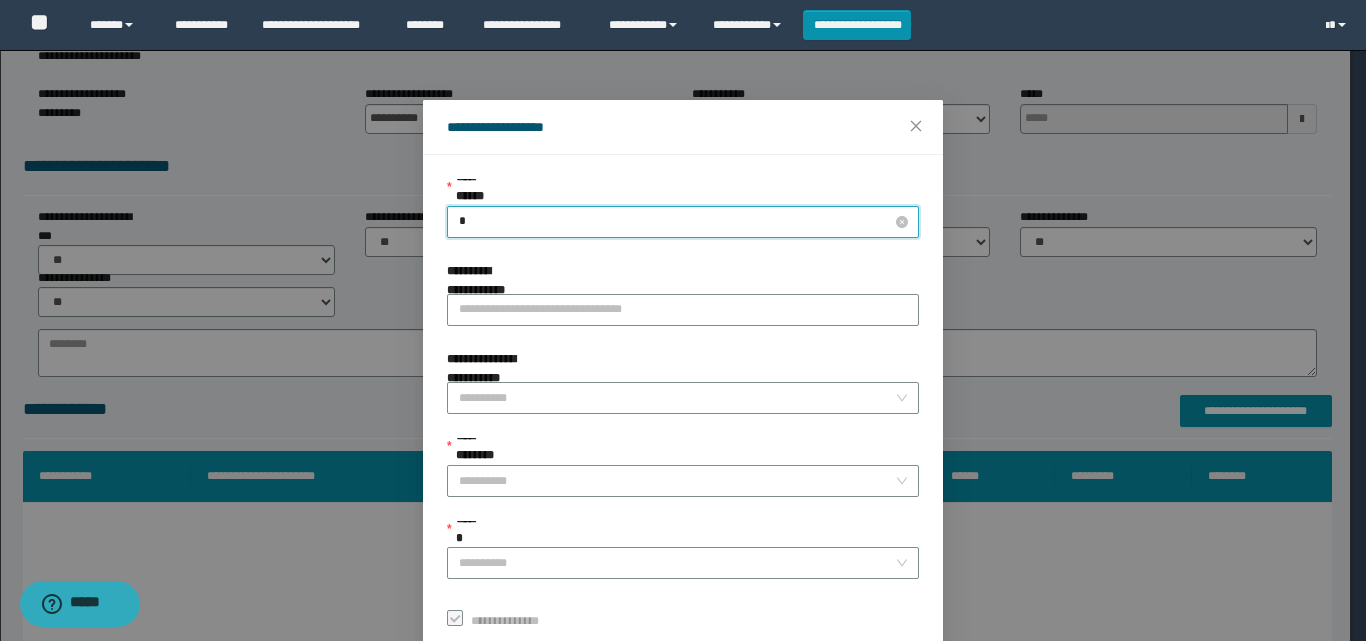 type on "**" 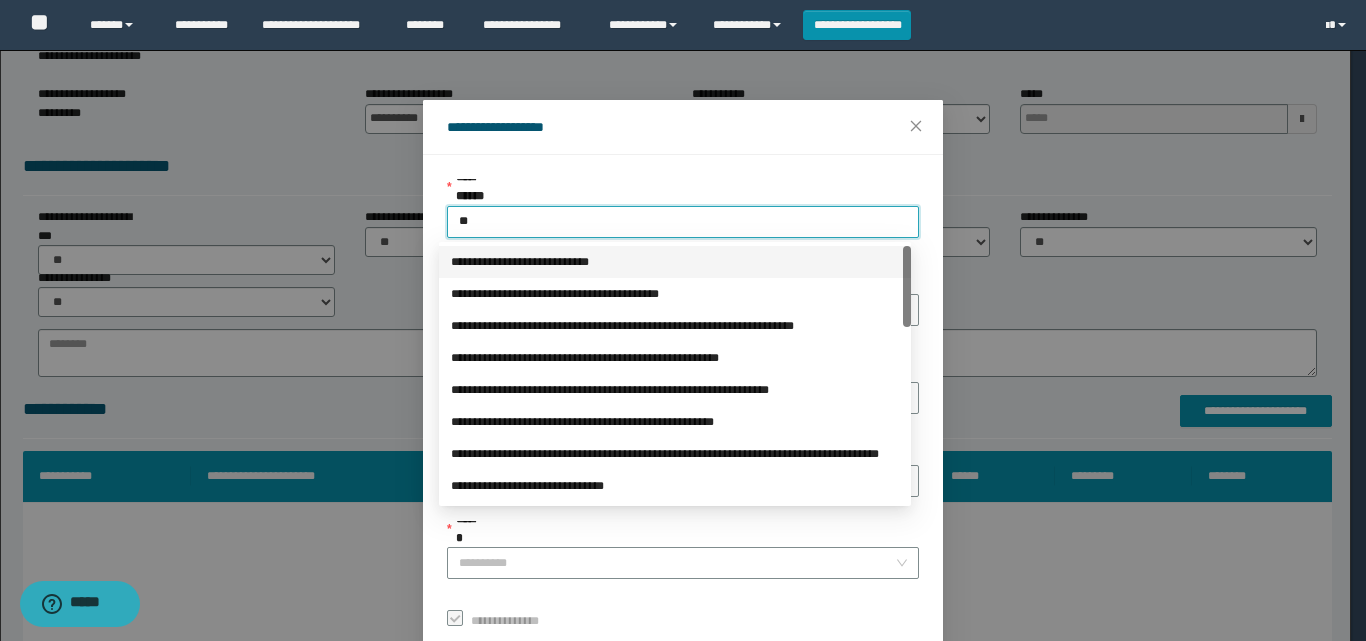 click on "**********" at bounding box center [675, 262] 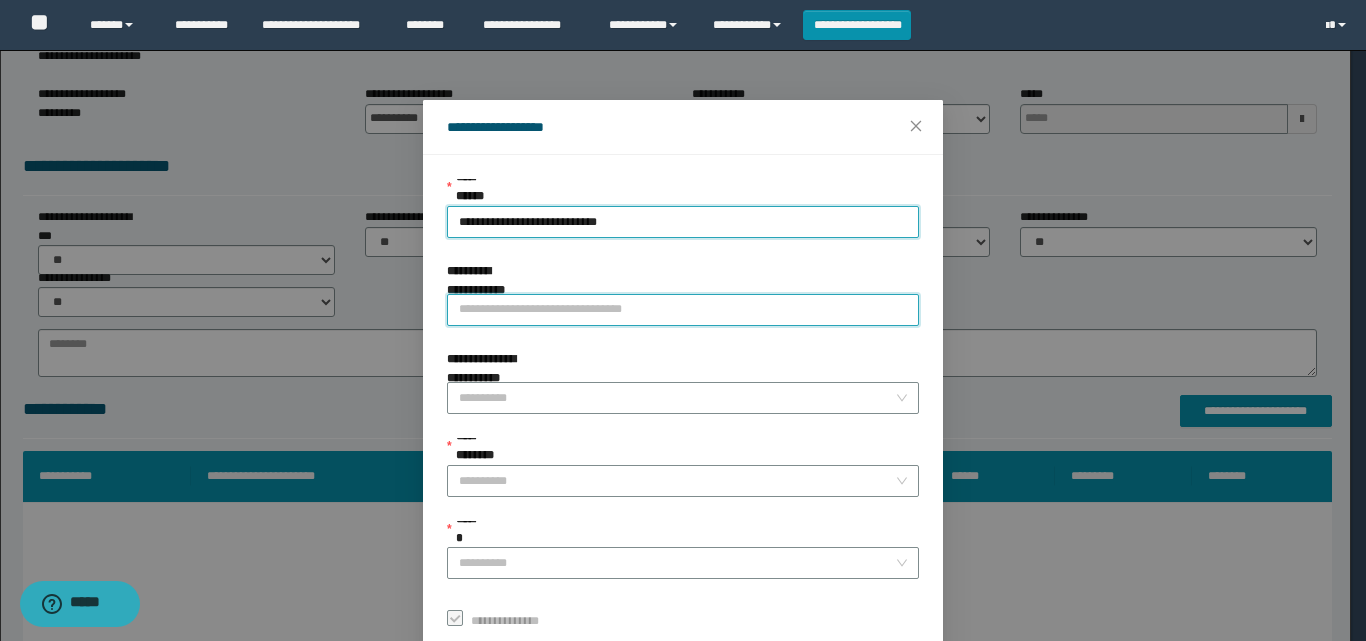 click on "**********" at bounding box center [683, 310] 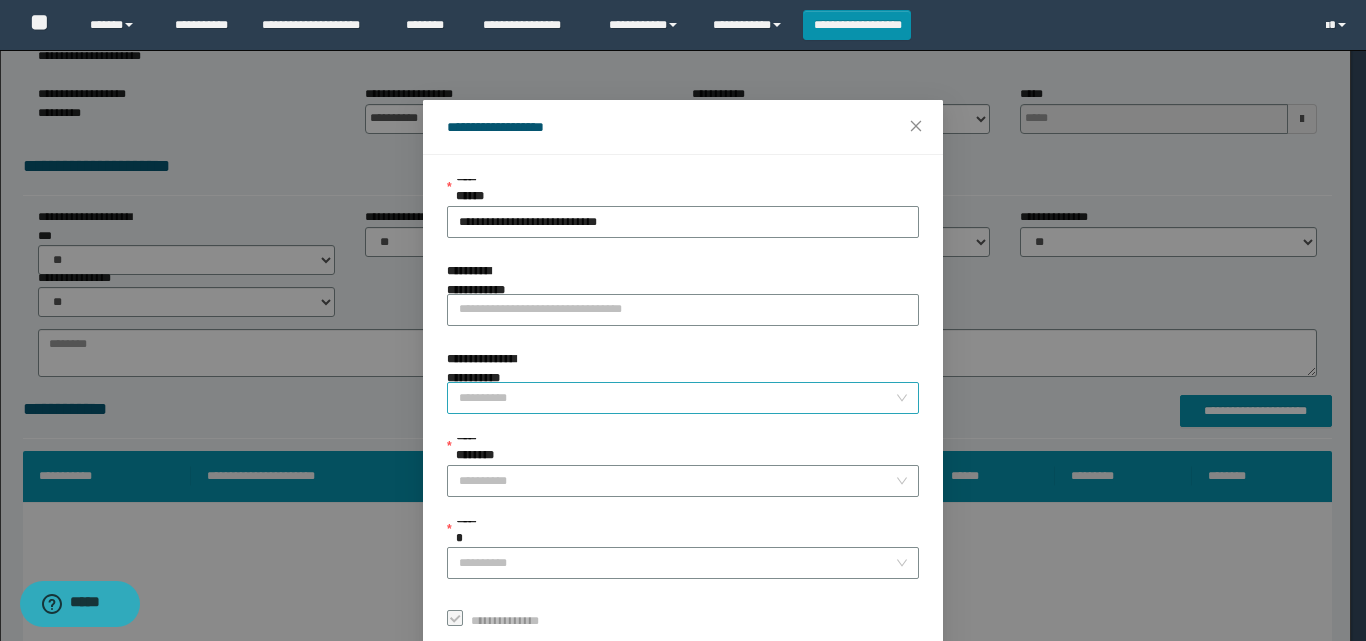 click on "**********" at bounding box center (677, 398) 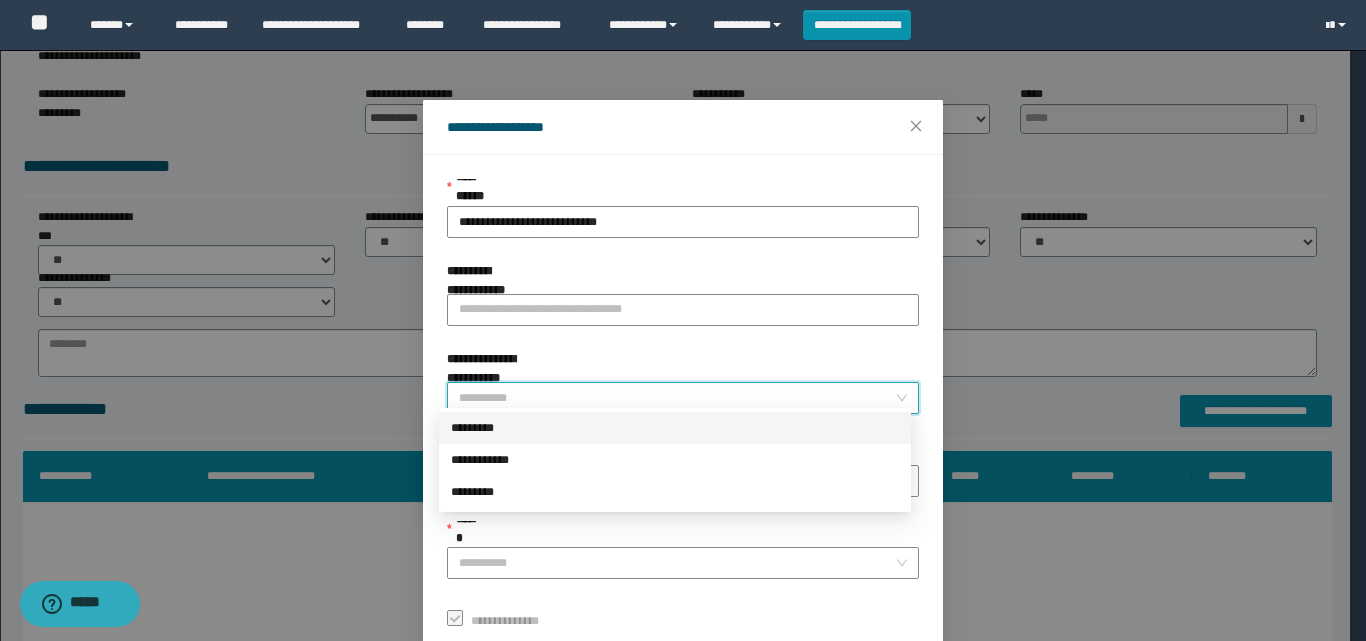 click on "*********" at bounding box center (675, 428) 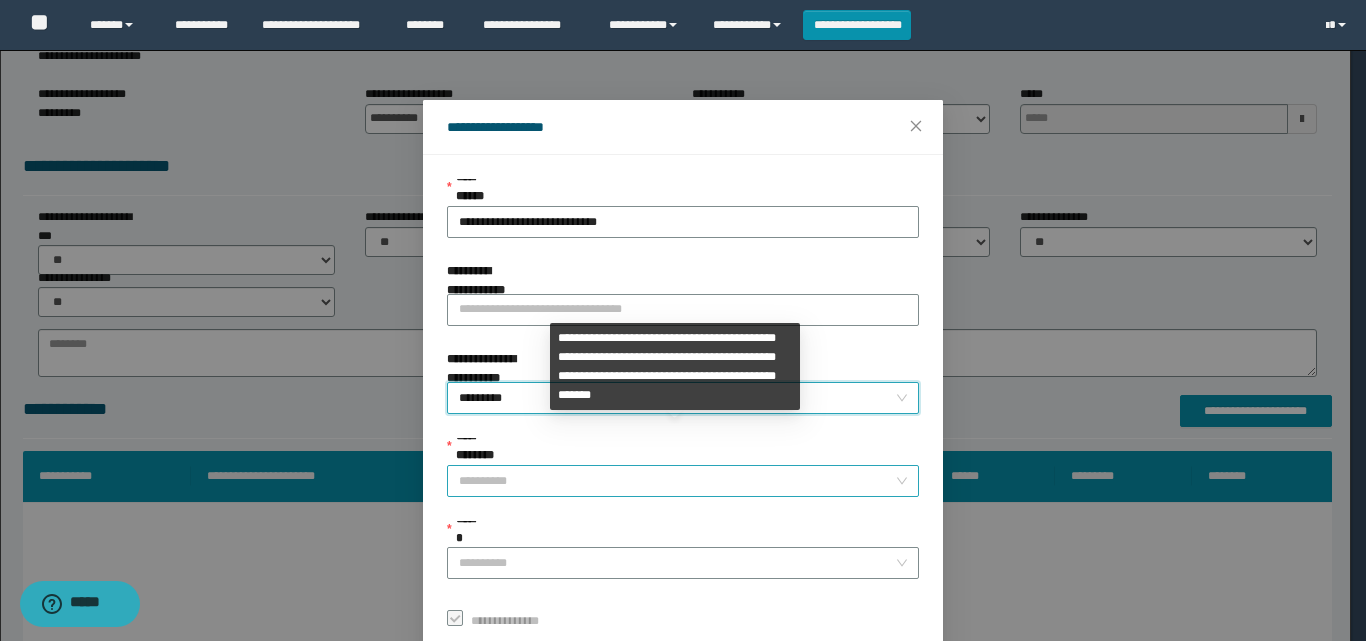 click on "**********" at bounding box center [677, 481] 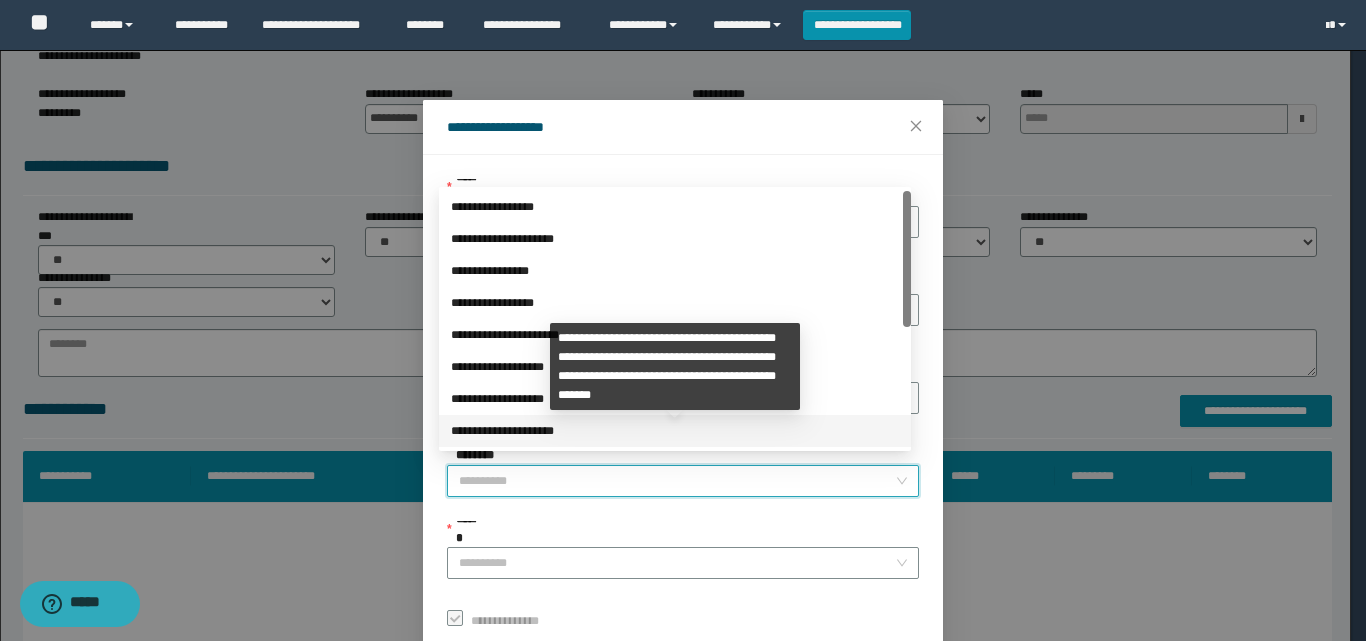 scroll, scrollTop: 224, scrollLeft: 0, axis: vertical 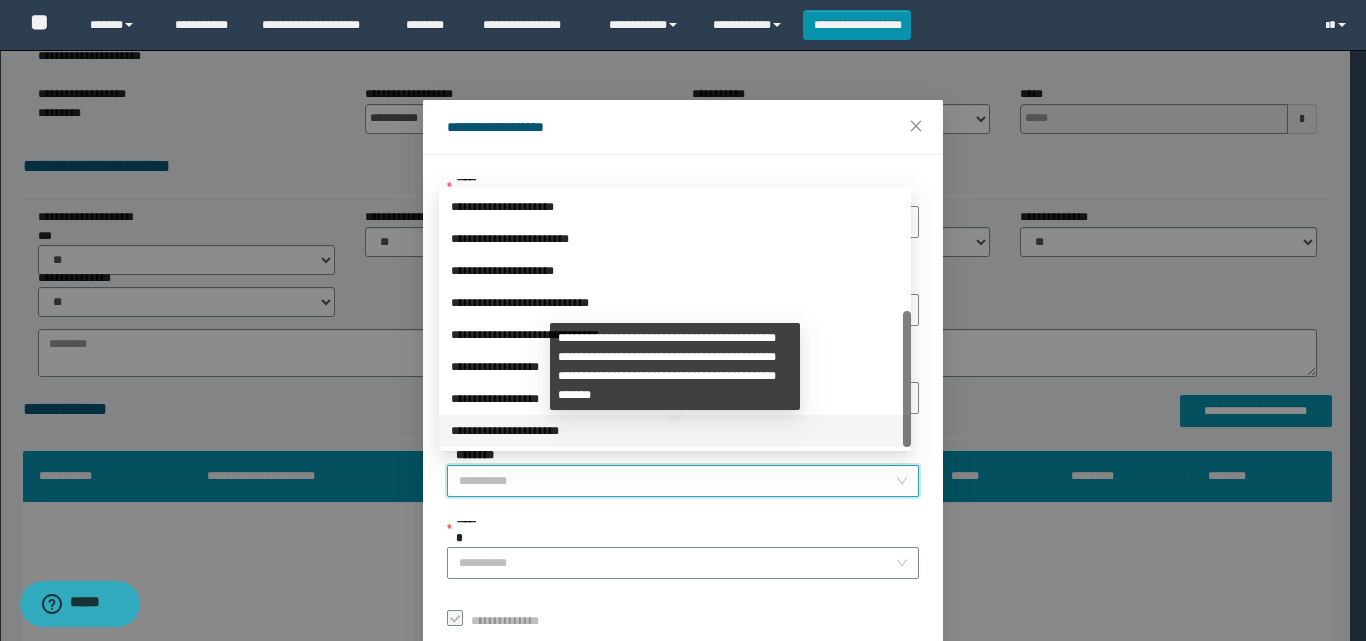 click on "**********" at bounding box center [675, 431] 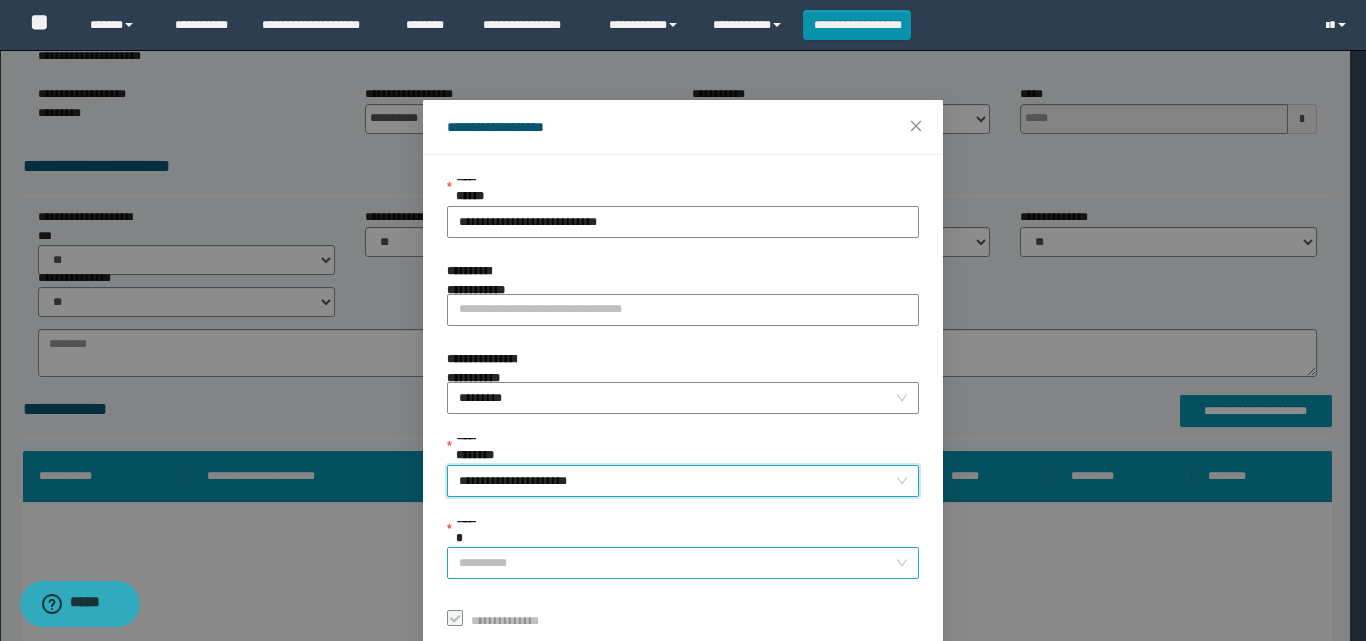 click on "******" at bounding box center [677, 563] 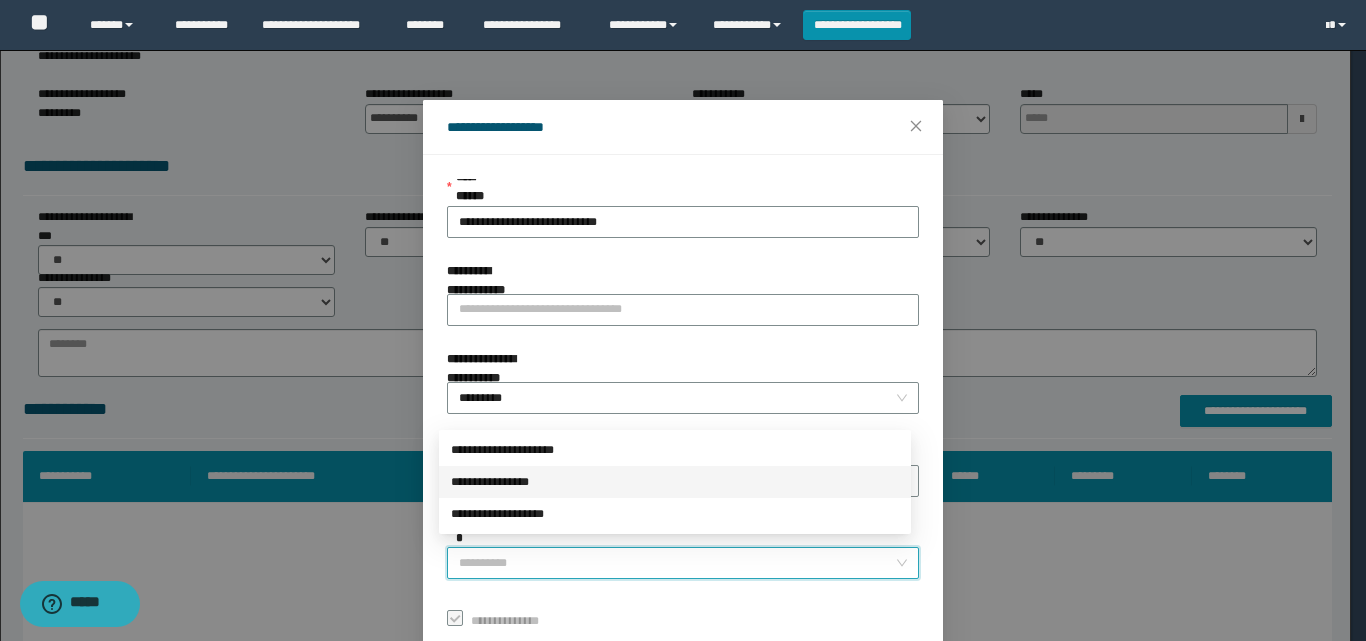 click on "**********" at bounding box center [675, 482] 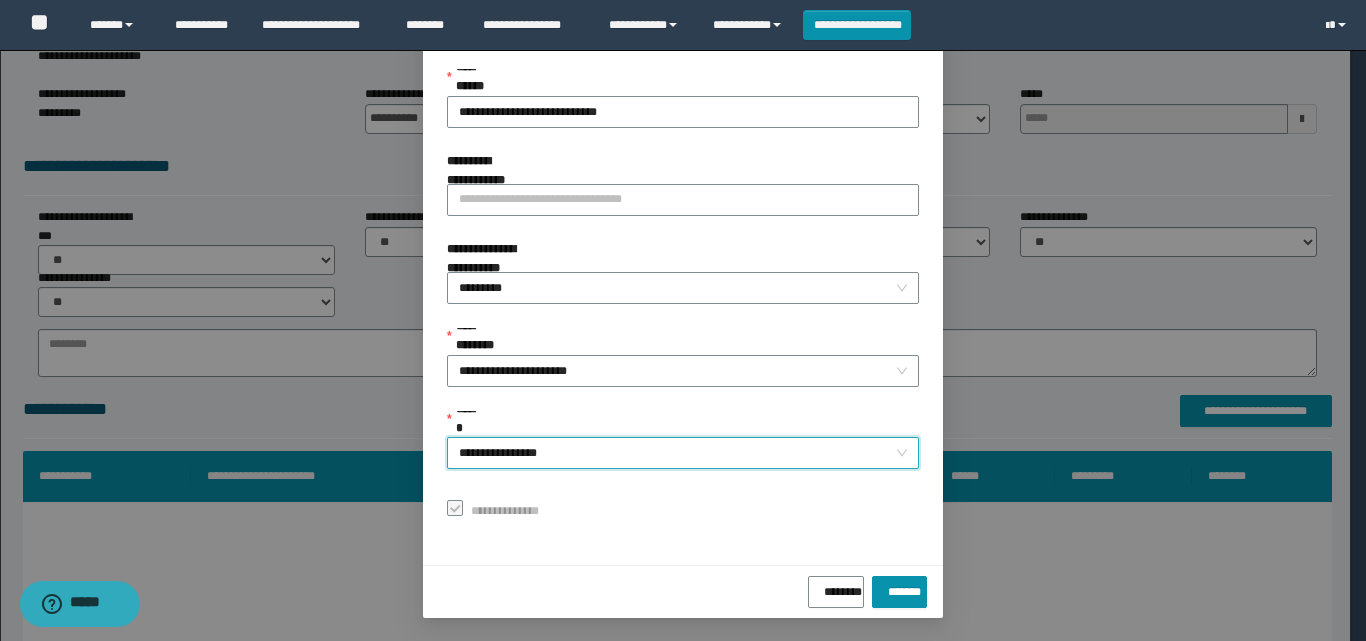 scroll, scrollTop: 111, scrollLeft: 0, axis: vertical 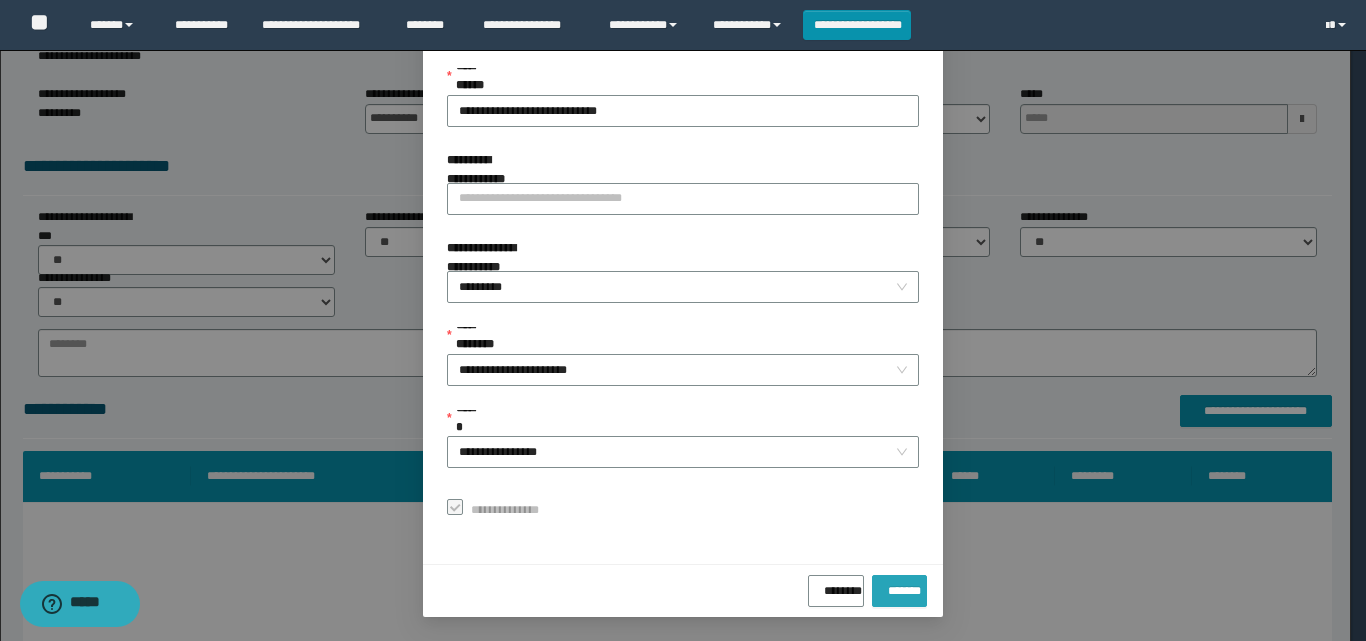 click on "*******" at bounding box center [899, 587] 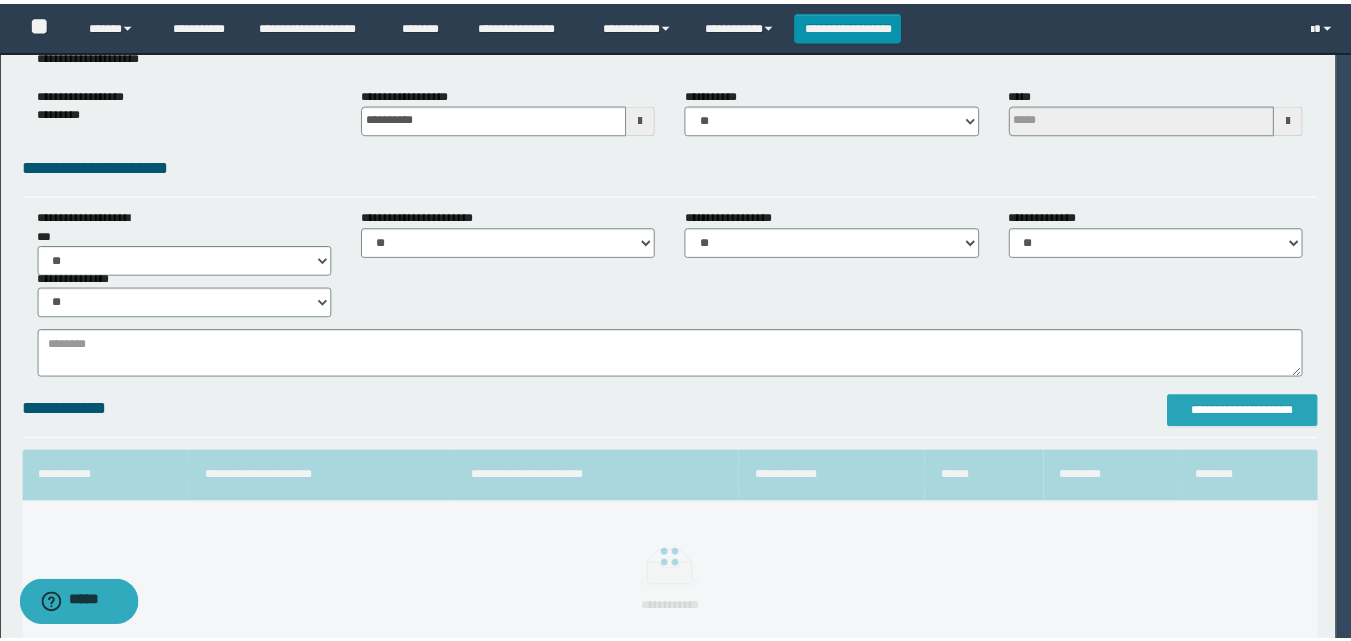 scroll, scrollTop: 0, scrollLeft: 0, axis: both 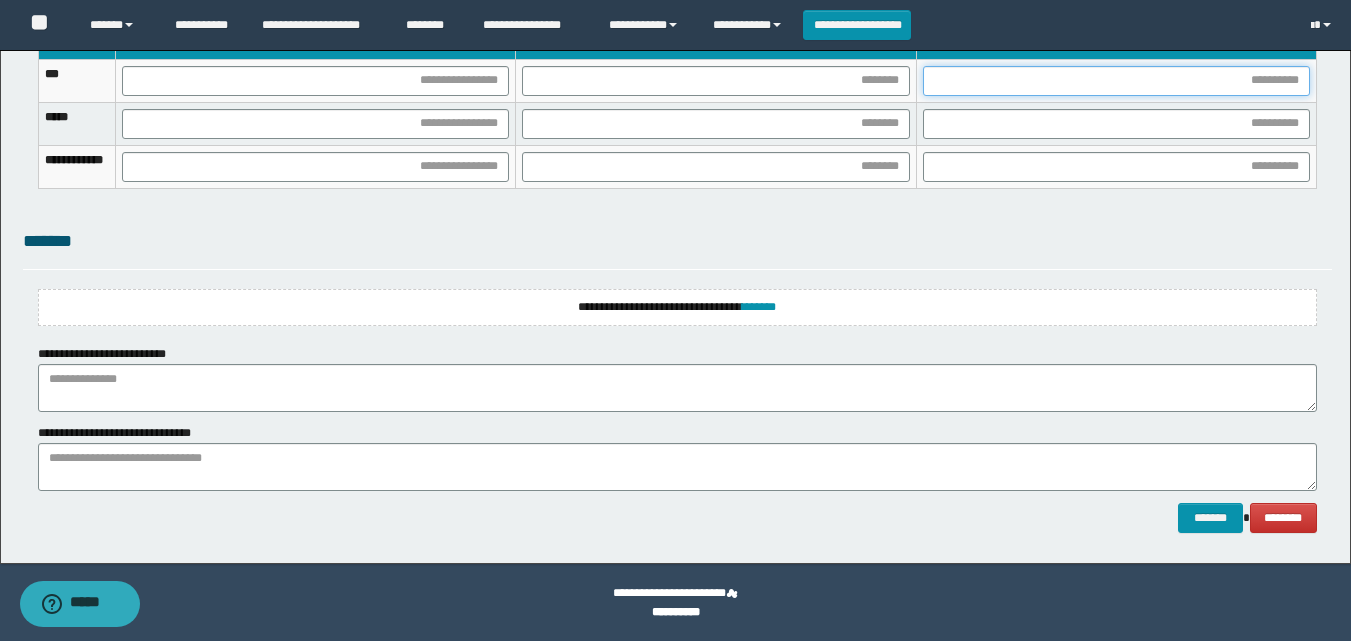 click at bounding box center [1116, 81] 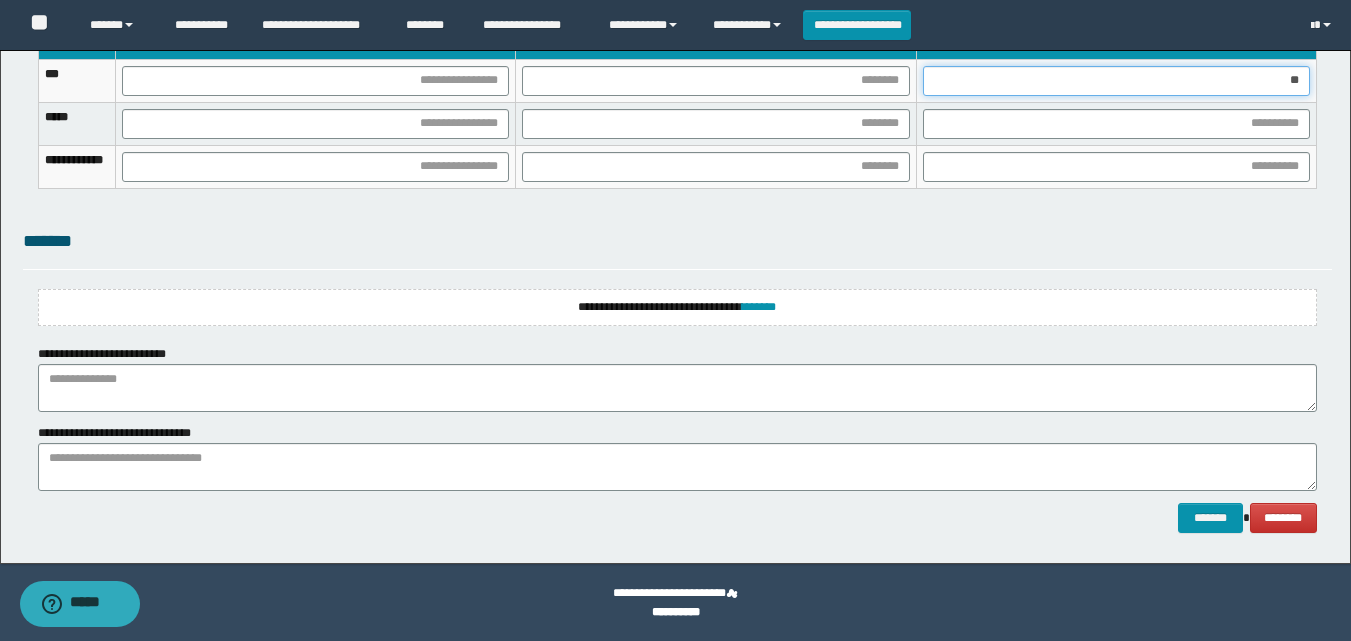 type on "***" 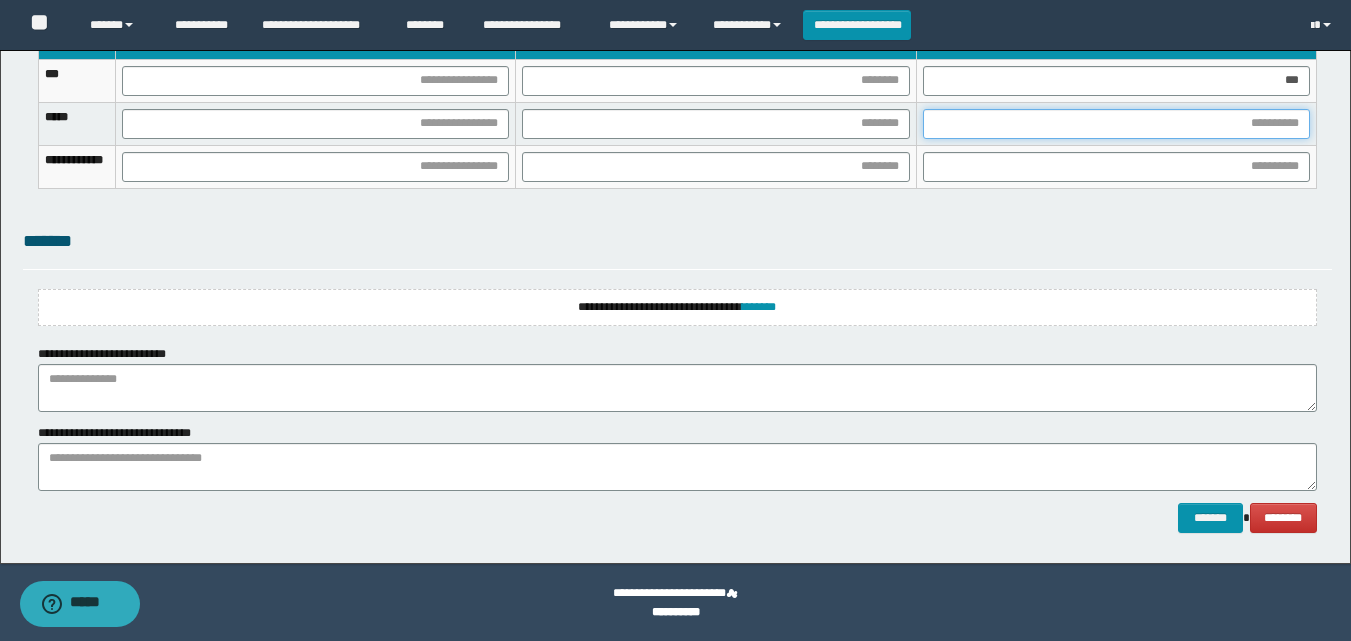 click at bounding box center [1116, 124] 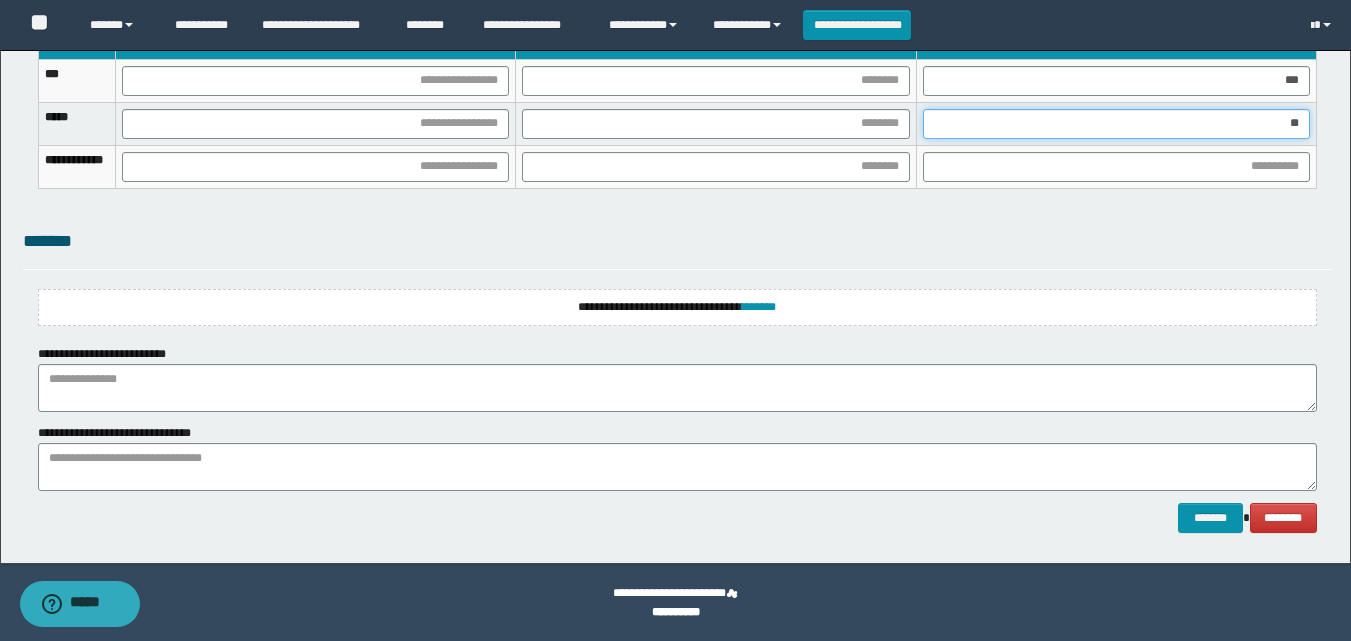 type on "***" 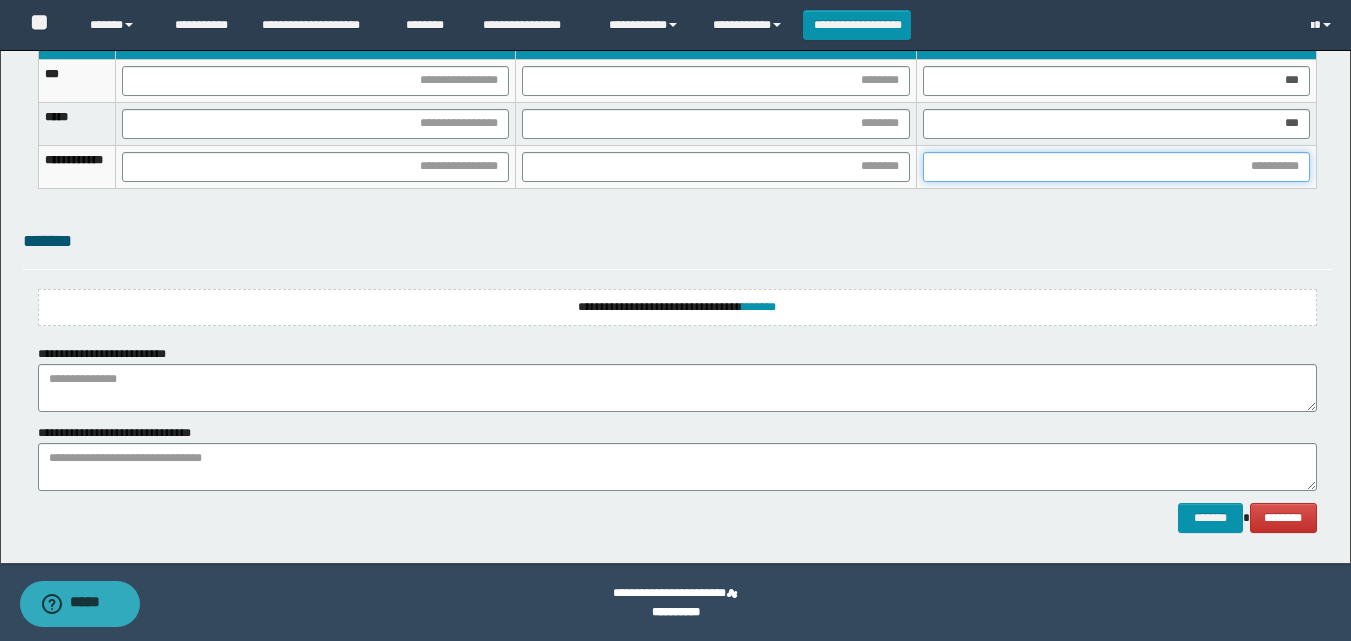 click at bounding box center [1116, 167] 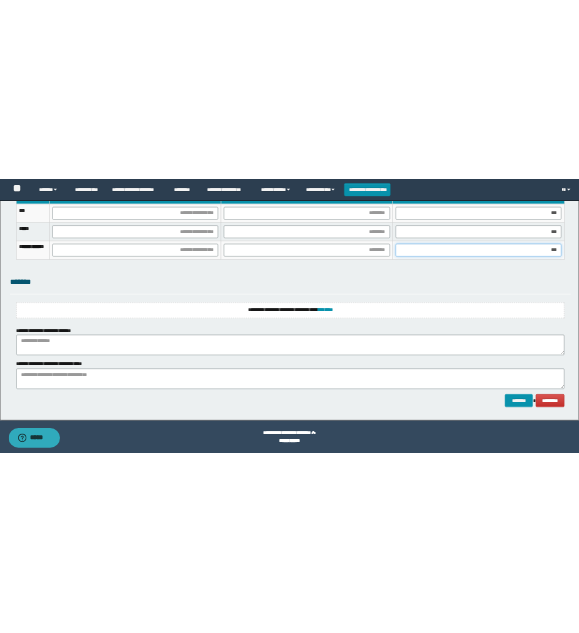 scroll, scrollTop: 2286, scrollLeft: 0, axis: vertical 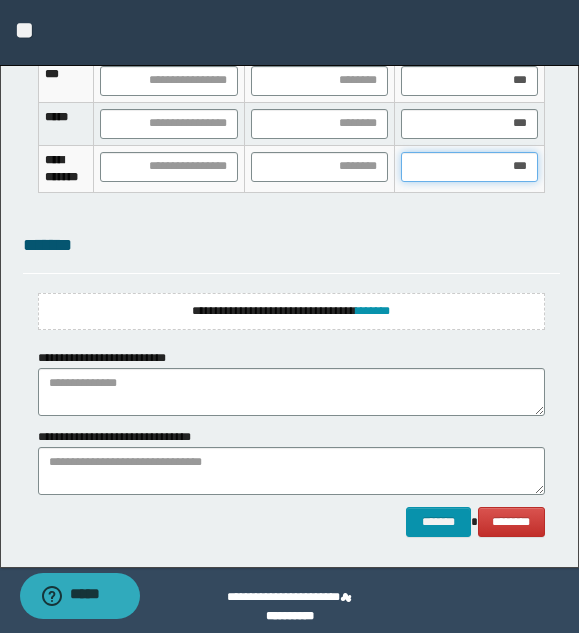 type on "****" 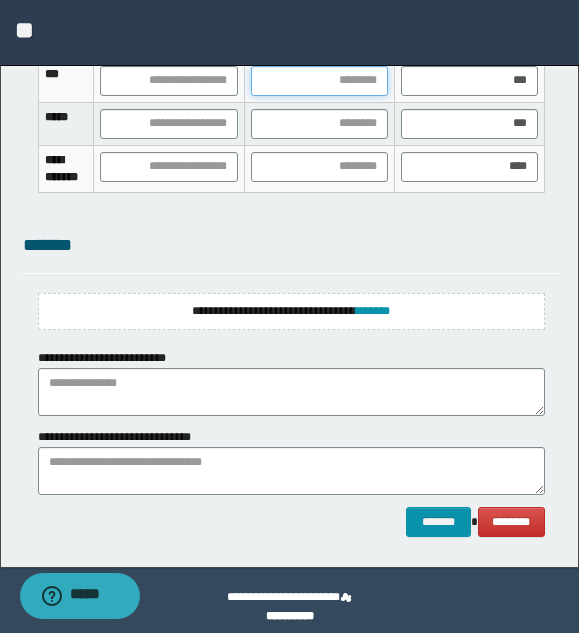 click at bounding box center (319, 81) 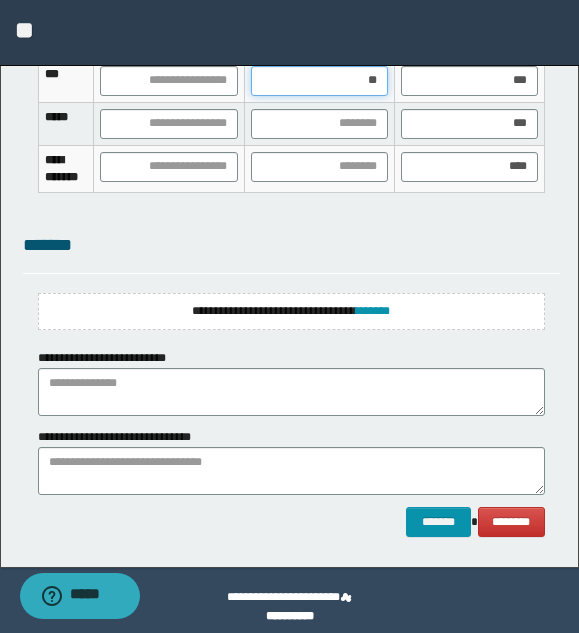 type on "***" 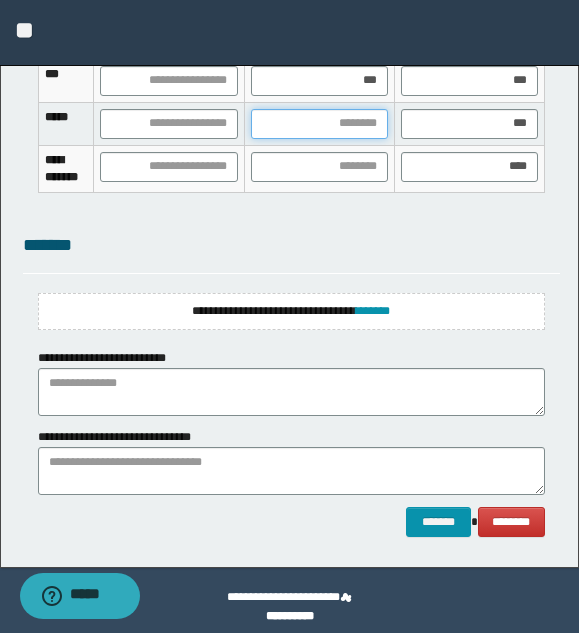 click at bounding box center [319, 124] 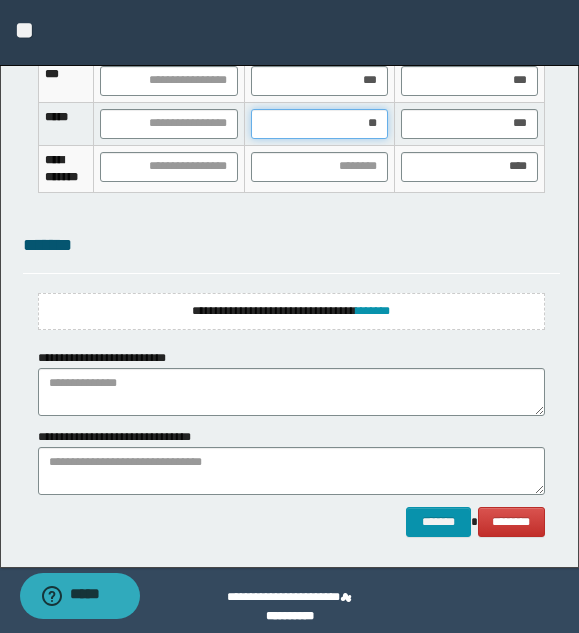 type on "***" 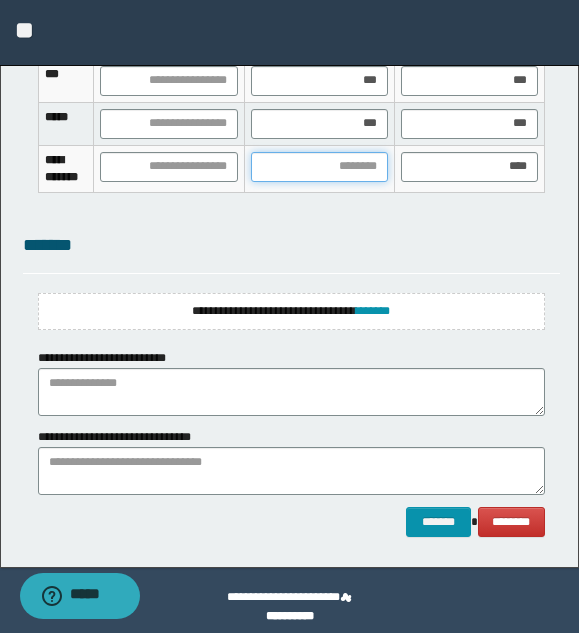click at bounding box center [319, 167] 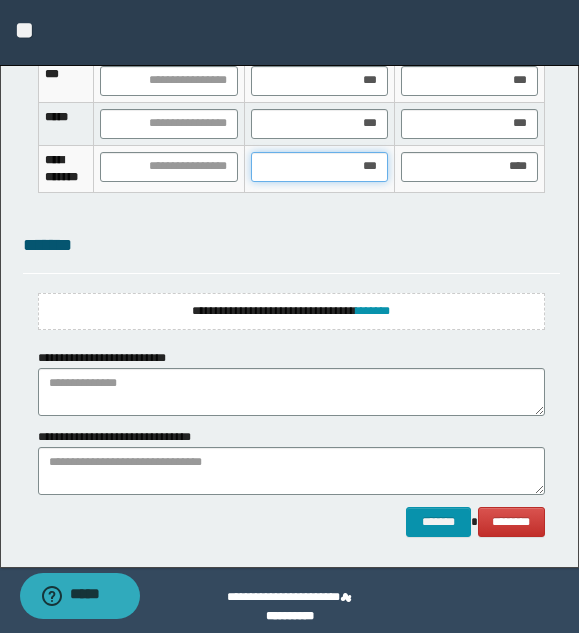 type on "****" 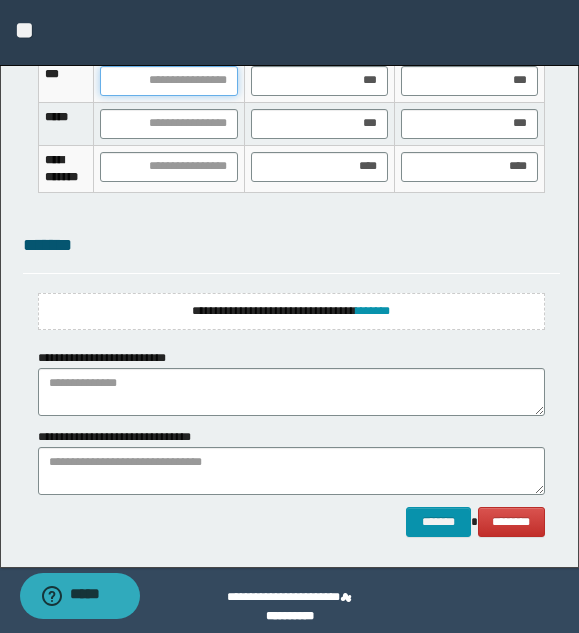 click at bounding box center (168, 81) 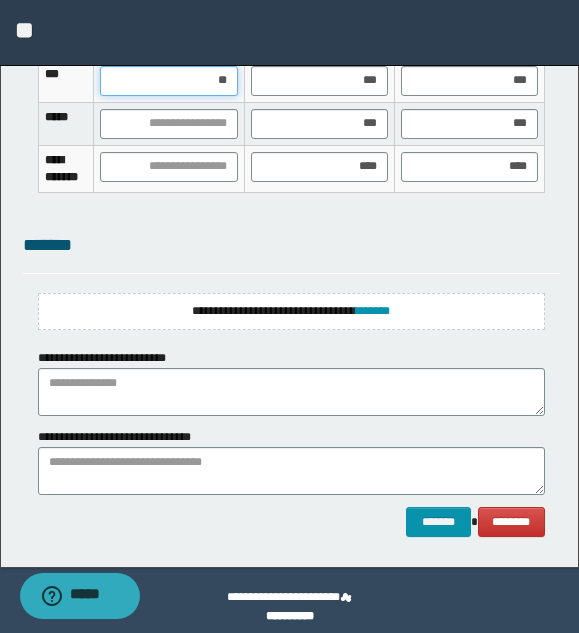 type on "***" 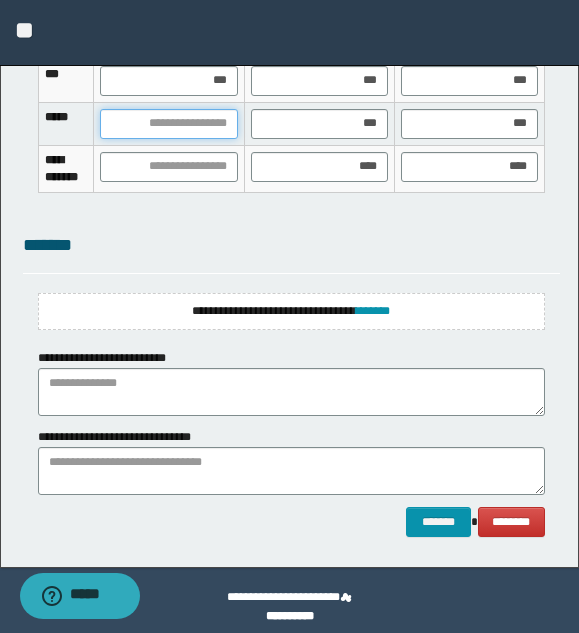 click at bounding box center (168, 124) 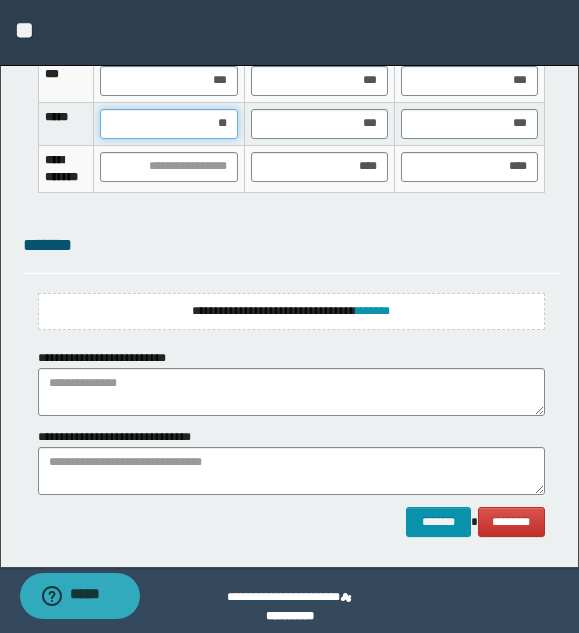 type on "***" 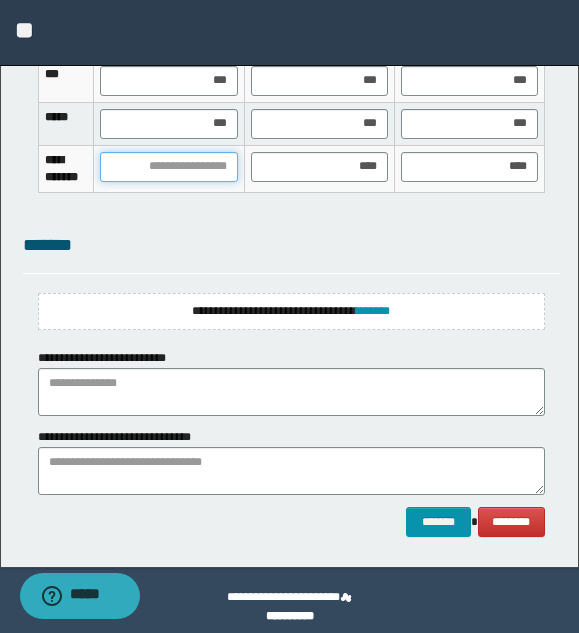 click at bounding box center [168, 167] 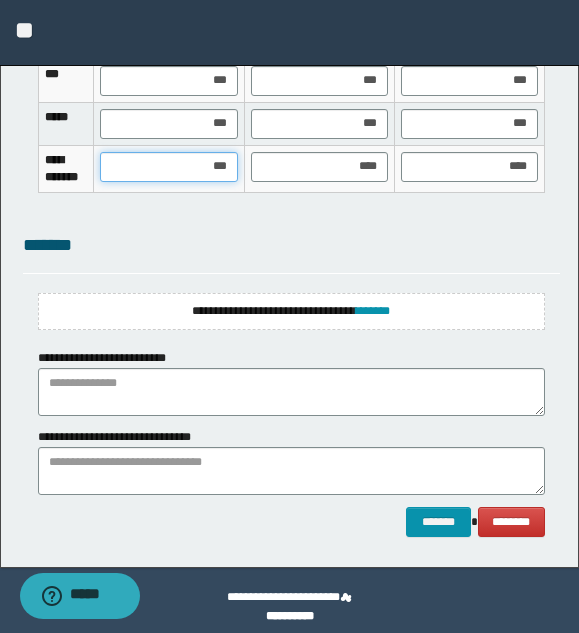 type on "****" 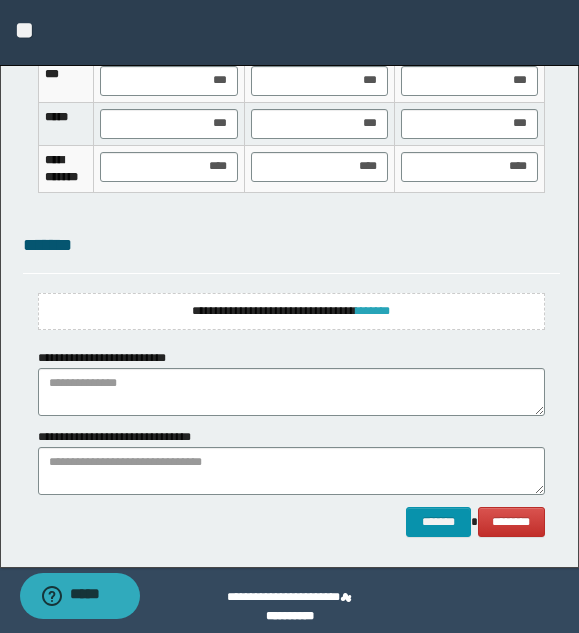 click on "*******" at bounding box center (373, 311) 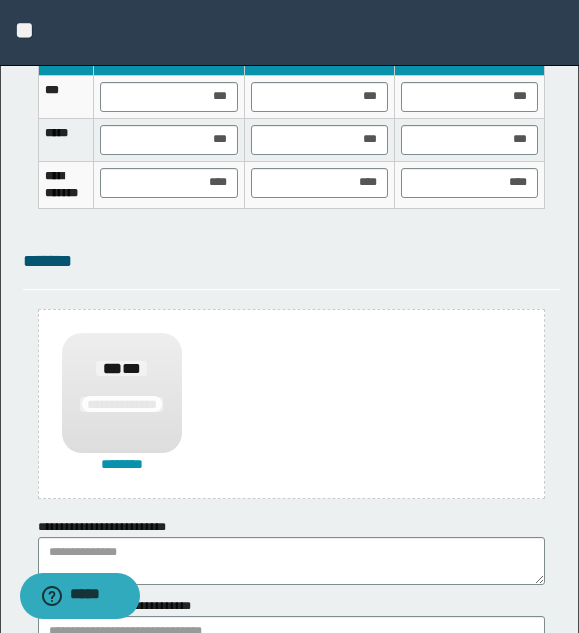 scroll, scrollTop: 2400, scrollLeft: 0, axis: vertical 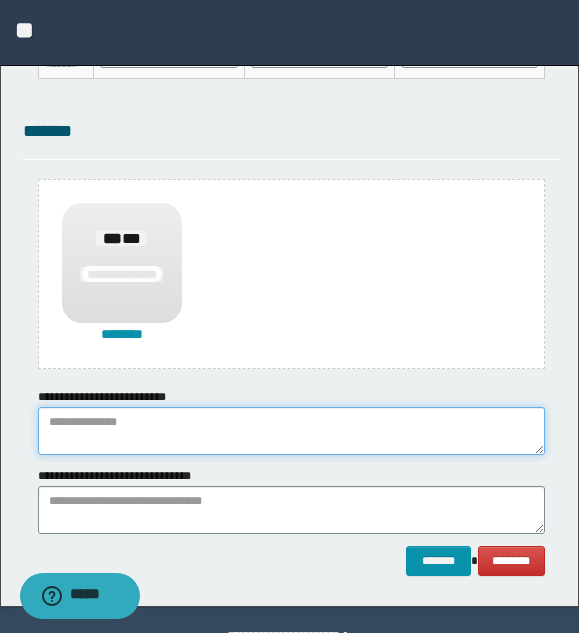 drag, startPoint x: 205, startPoint y: 410, endPoint x: 189, endPoint y: 408, distance: 16.124516 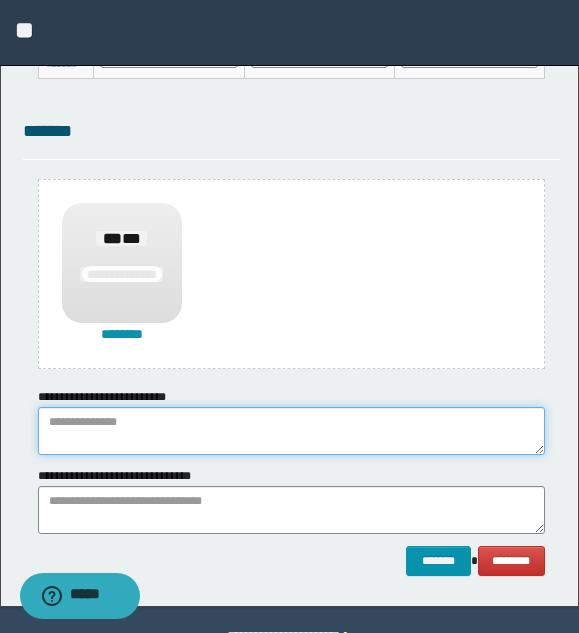 click at bounding box center [291, 431] 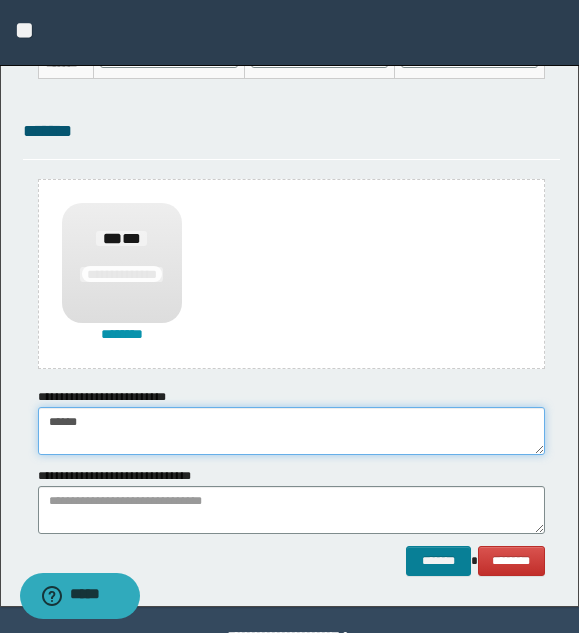 type on "******" 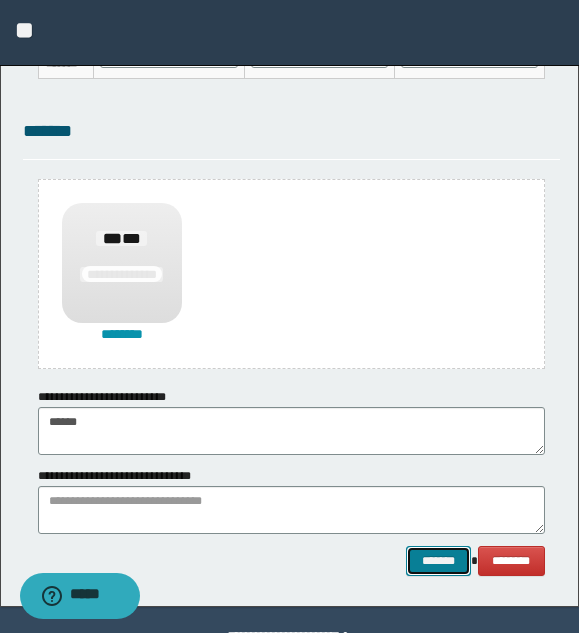 click on "*******" at bounding box center [438, 561] 